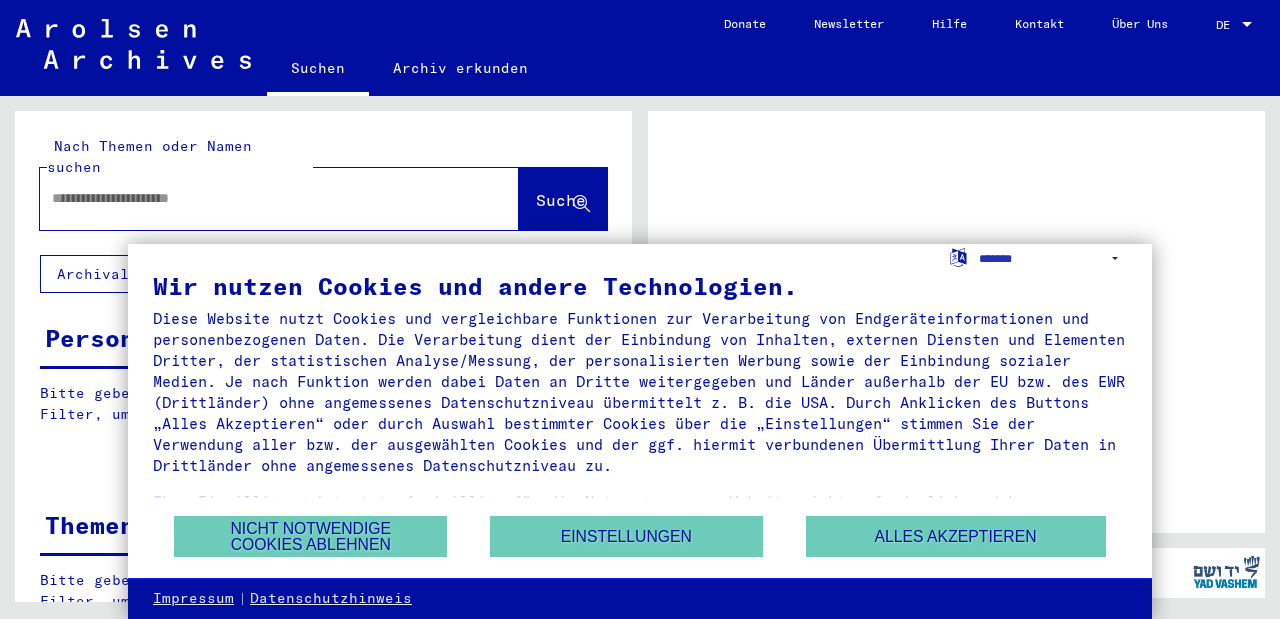 scroll, scrollTop: 0, scrollLeft: 0, axis: both 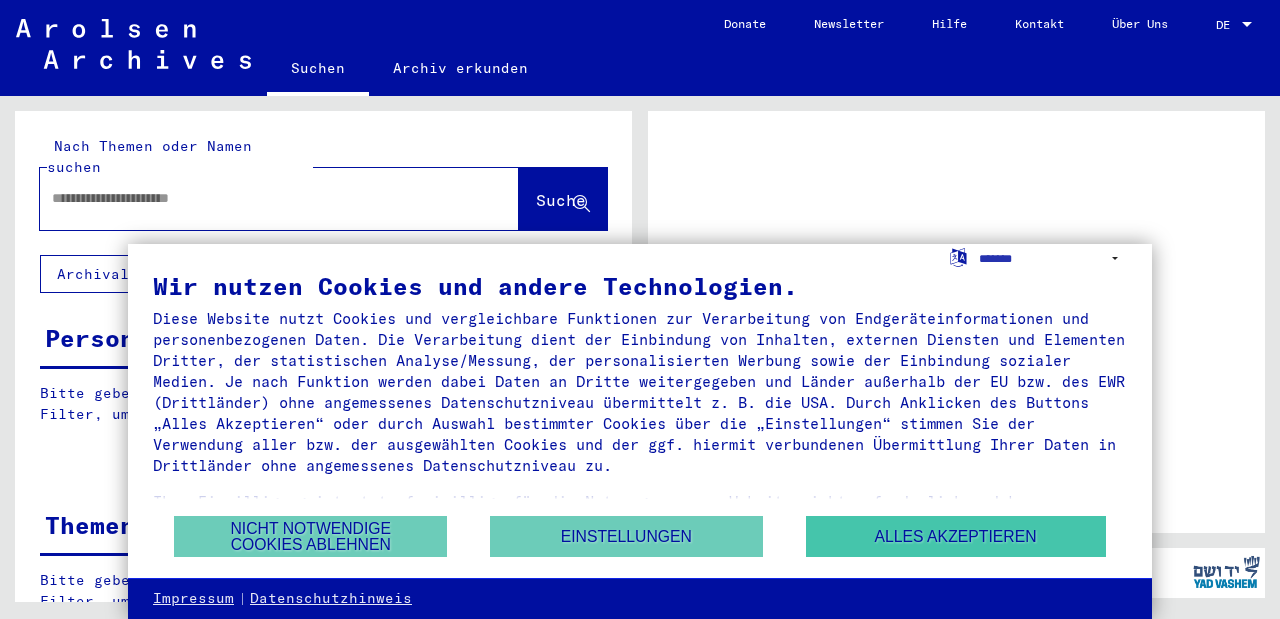click on "Alles akzeptieren" at bounding box center [956, 536] 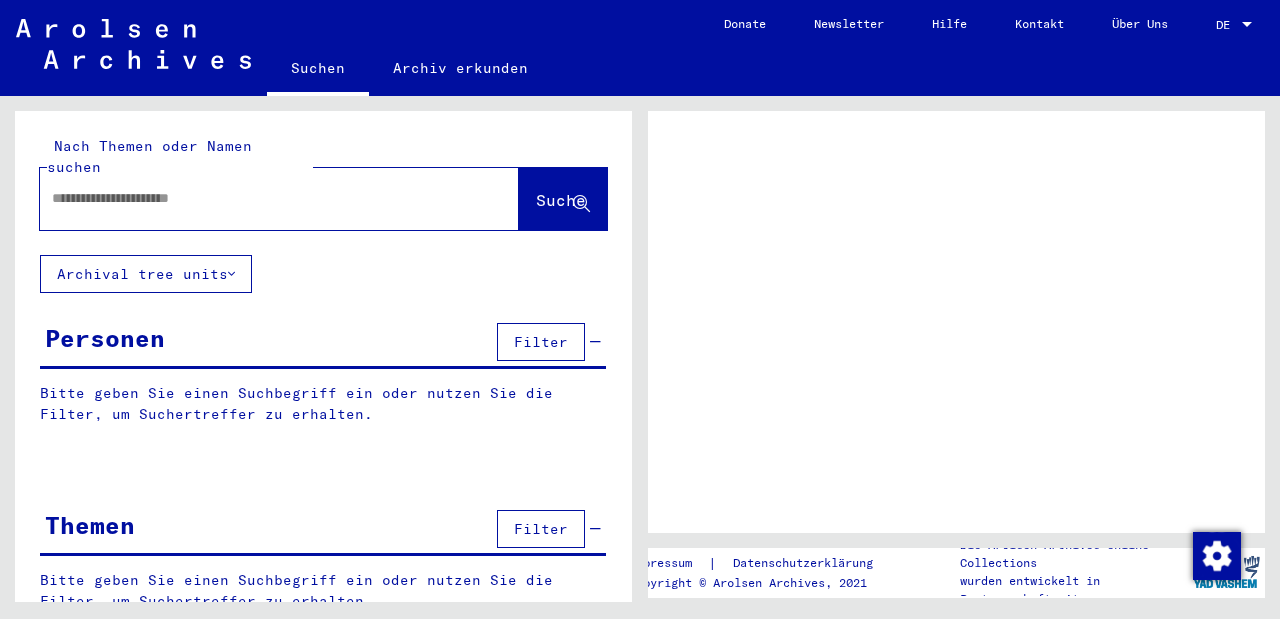 click at bounding box center (261, 198) 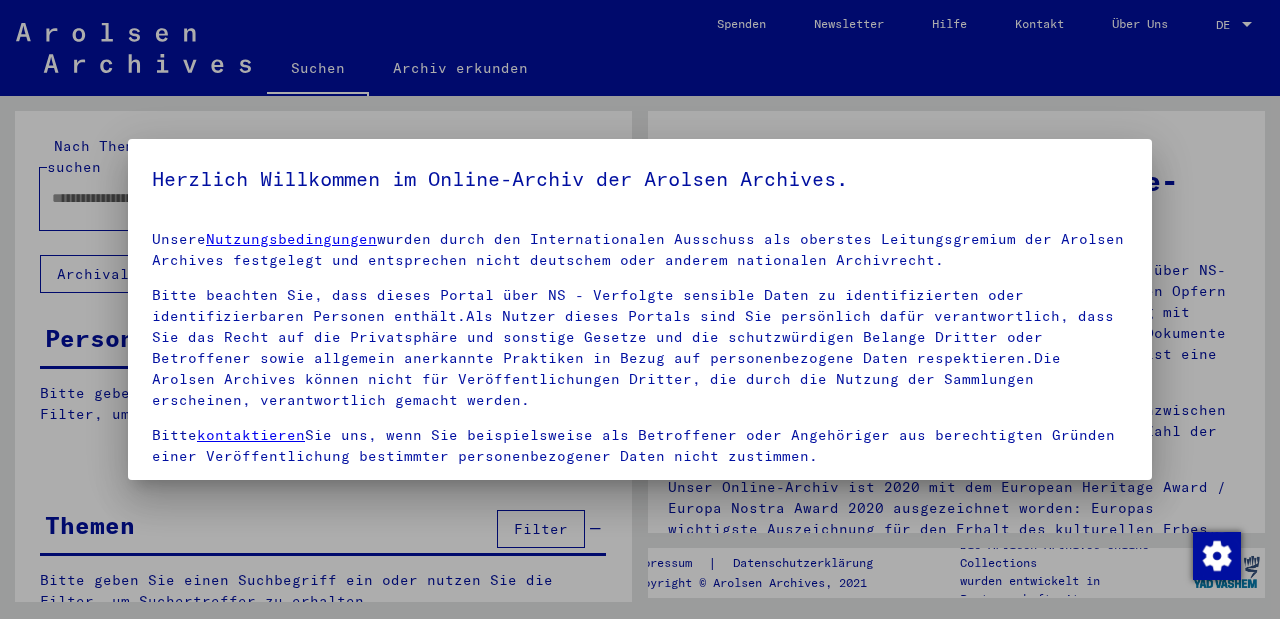 scroll, scrollTop: 0, scrollLeft: 0, axis: both 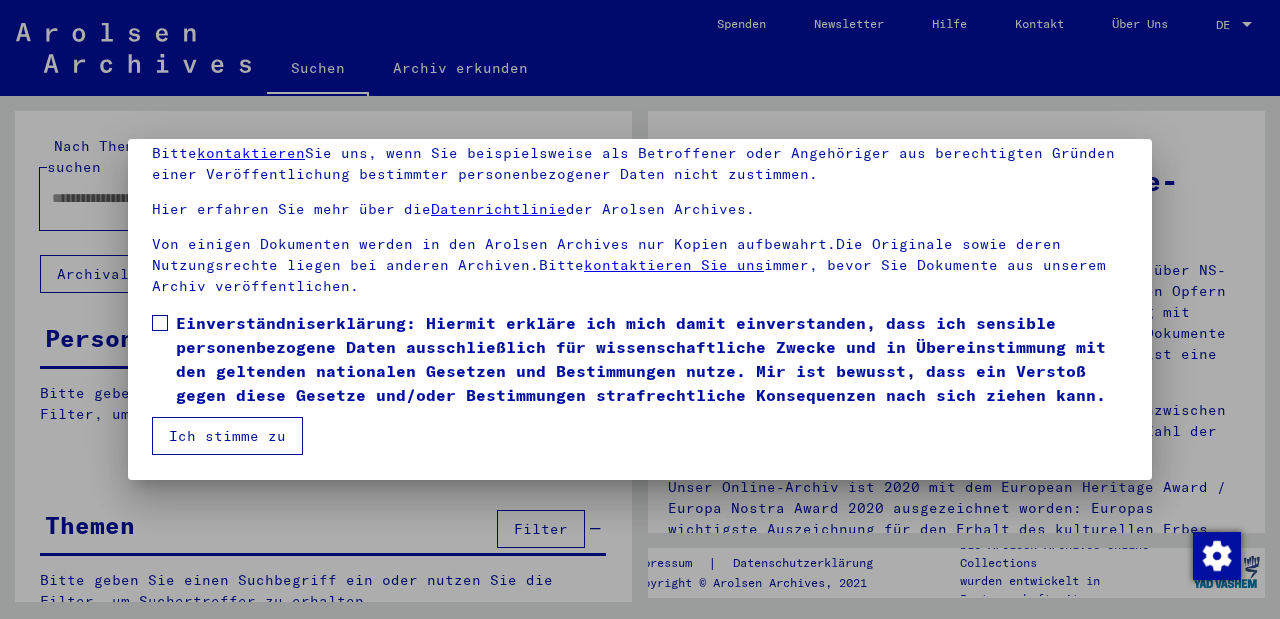 click at bounding box center (160, 323) 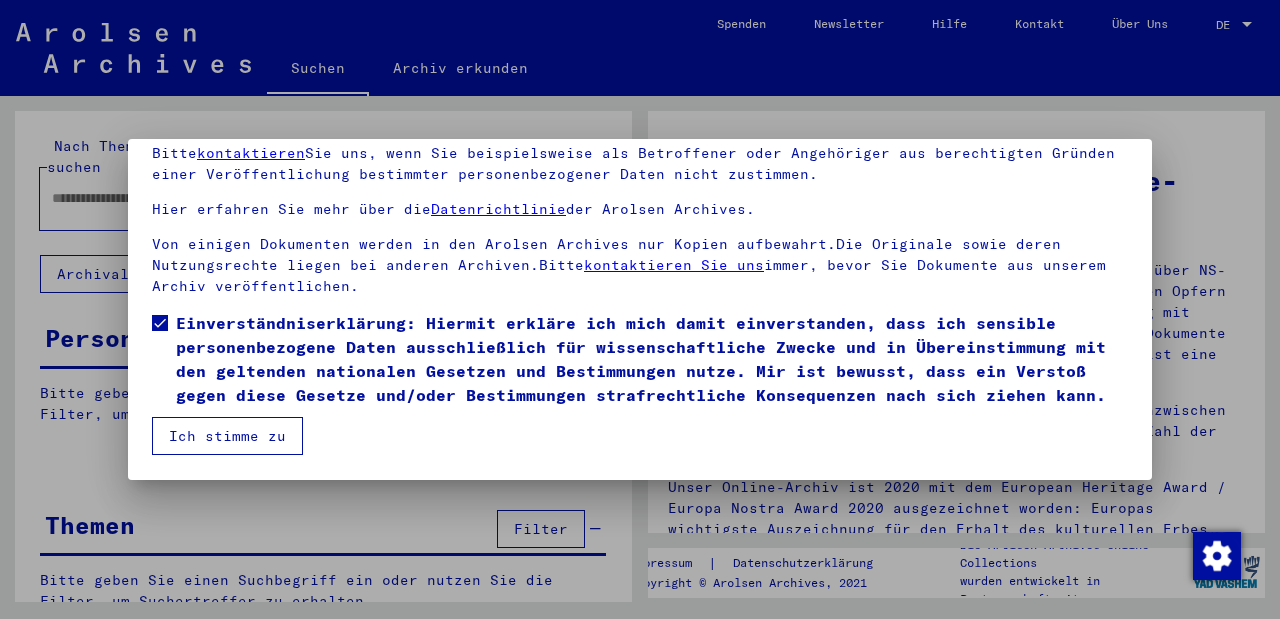 click on "Ich stimme zu" at bounding box center [227, 436] 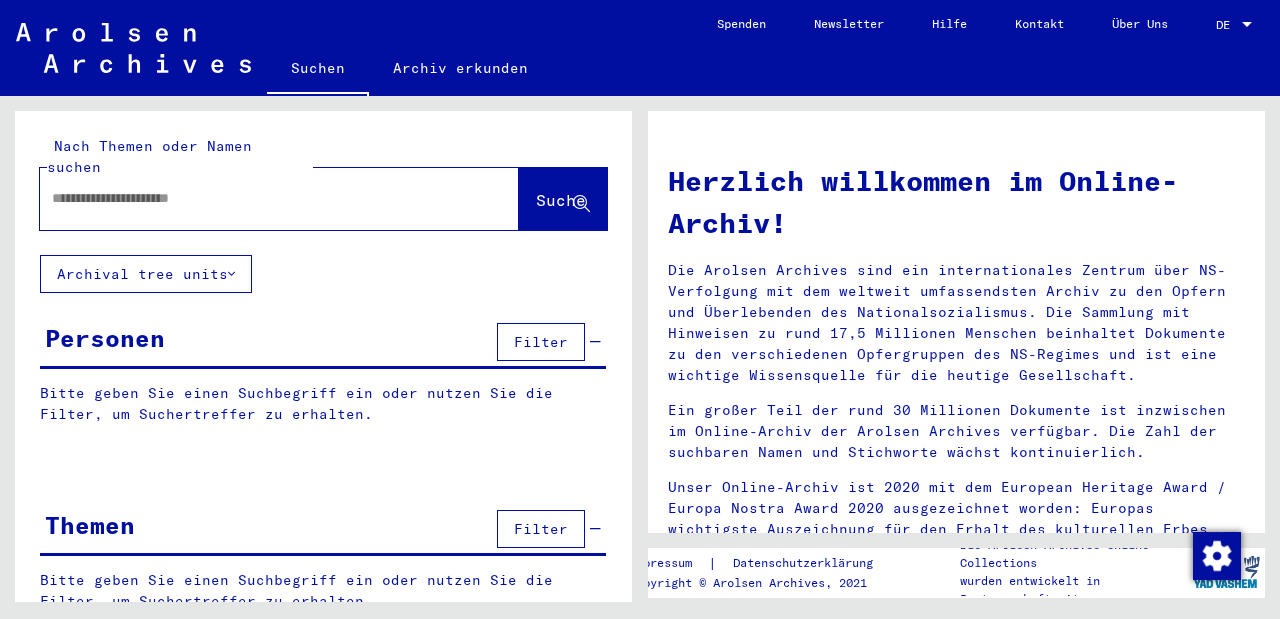 click at bounding box center (255, 198) 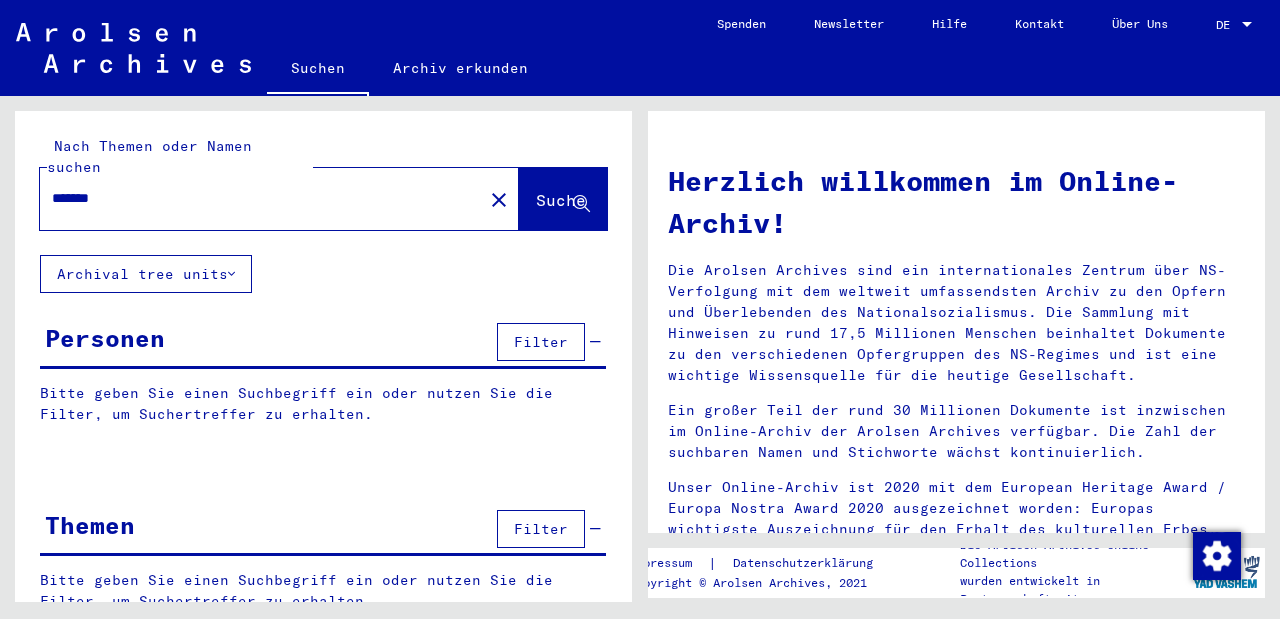 type on "*******" 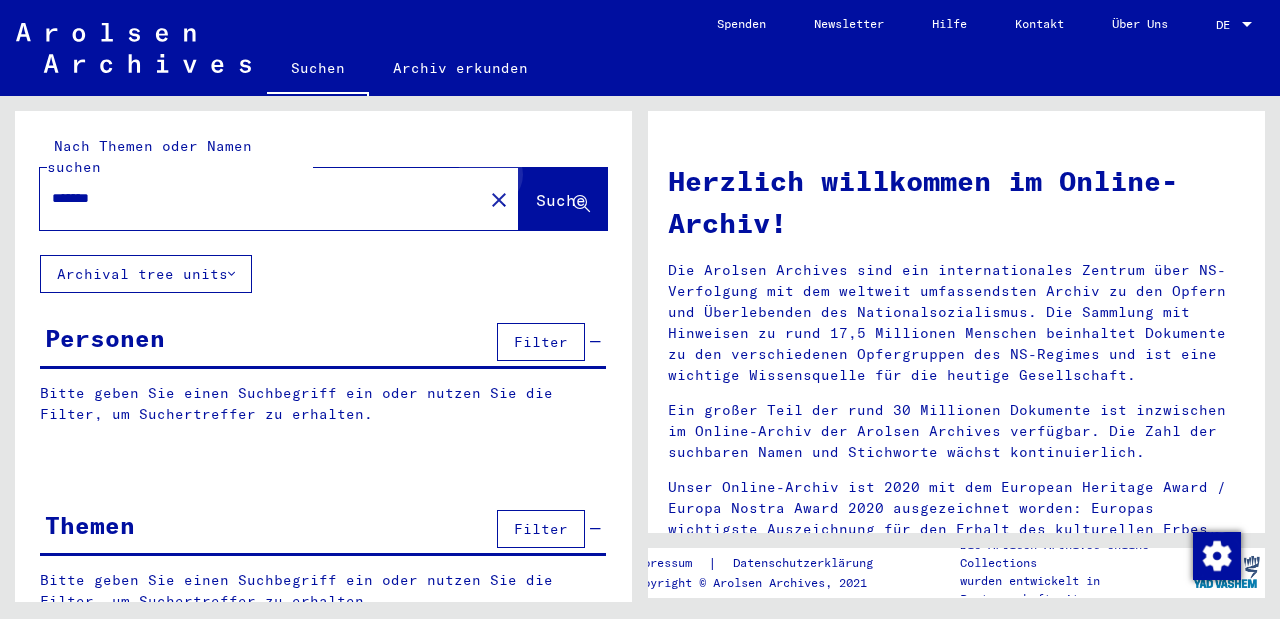 click on "Suche" at bounding box center [561, 200] 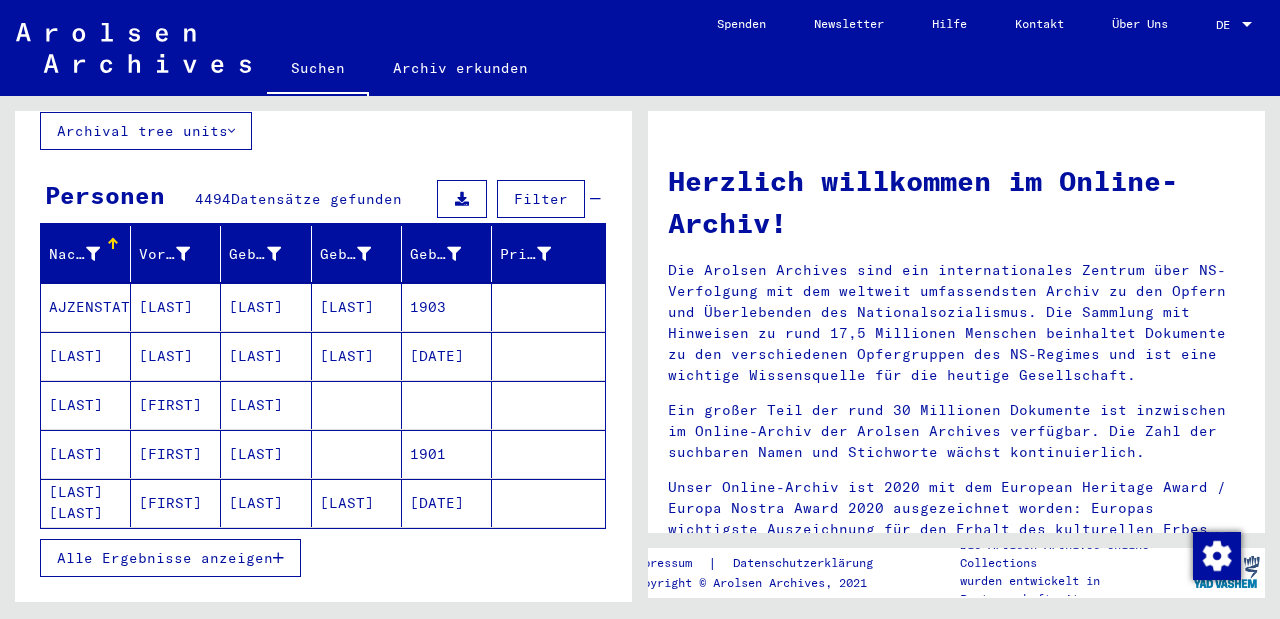 scroll, scrollTop: 149, scrollLeft: 0, axis: vertical 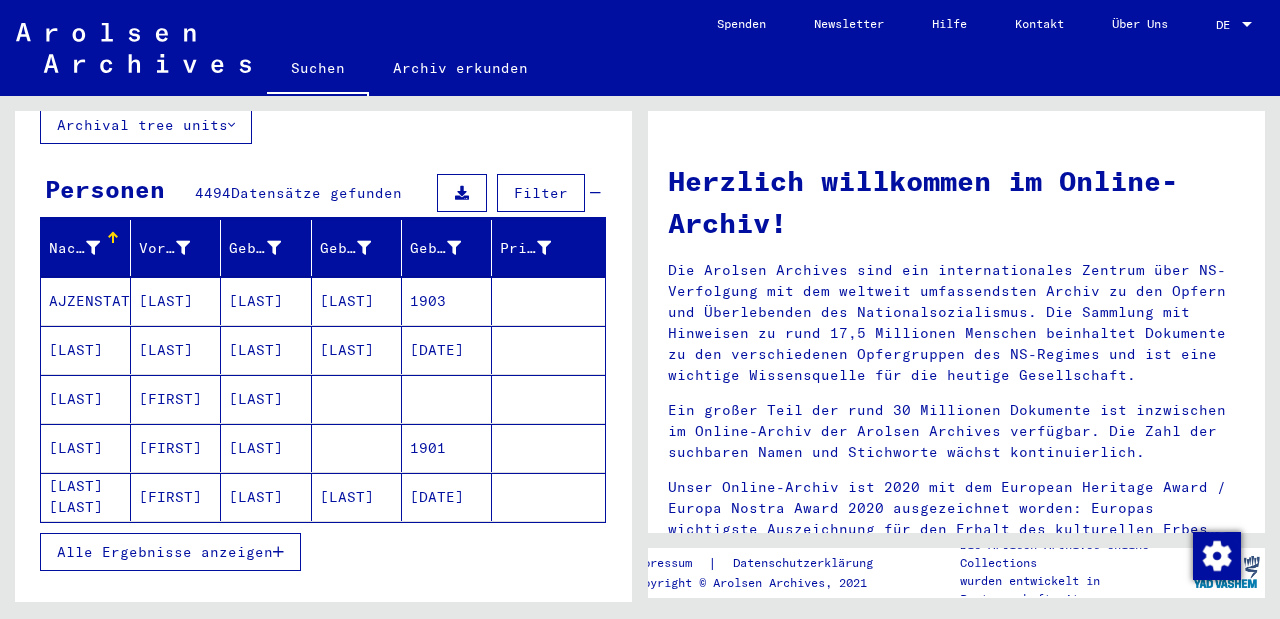 click on "Alle Ergebnisse anzeigen" at bounding box center [165, 552] 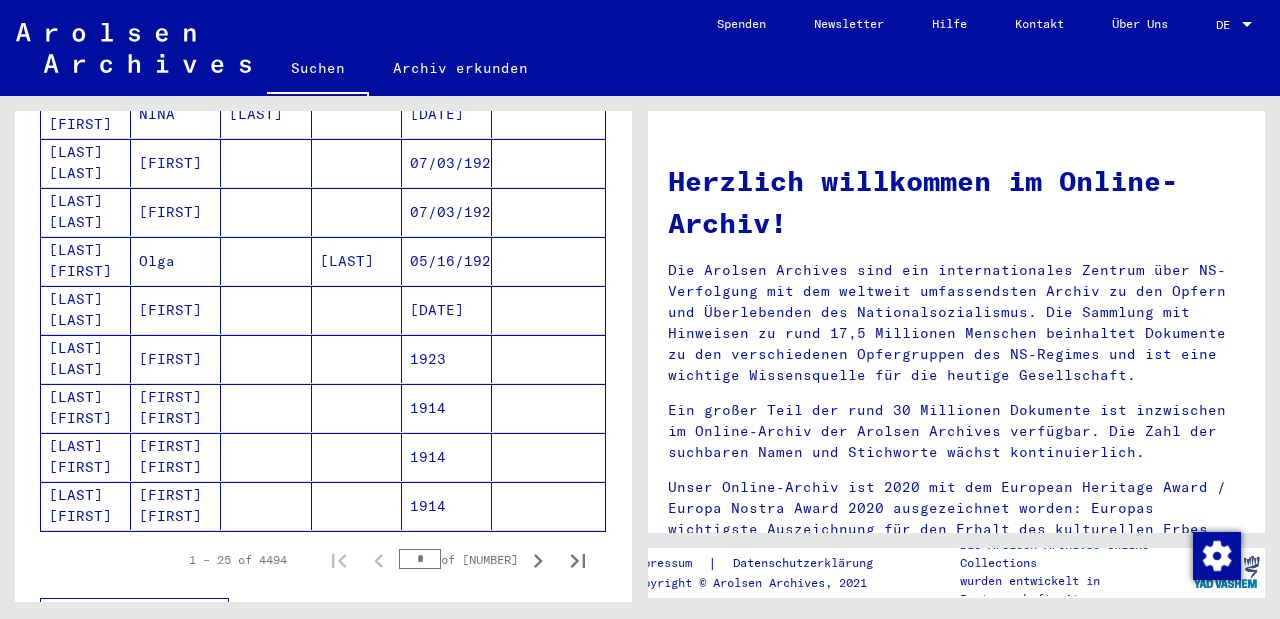scroll, scrollTop: 1125, scrollLeft: 0, axis: vertical 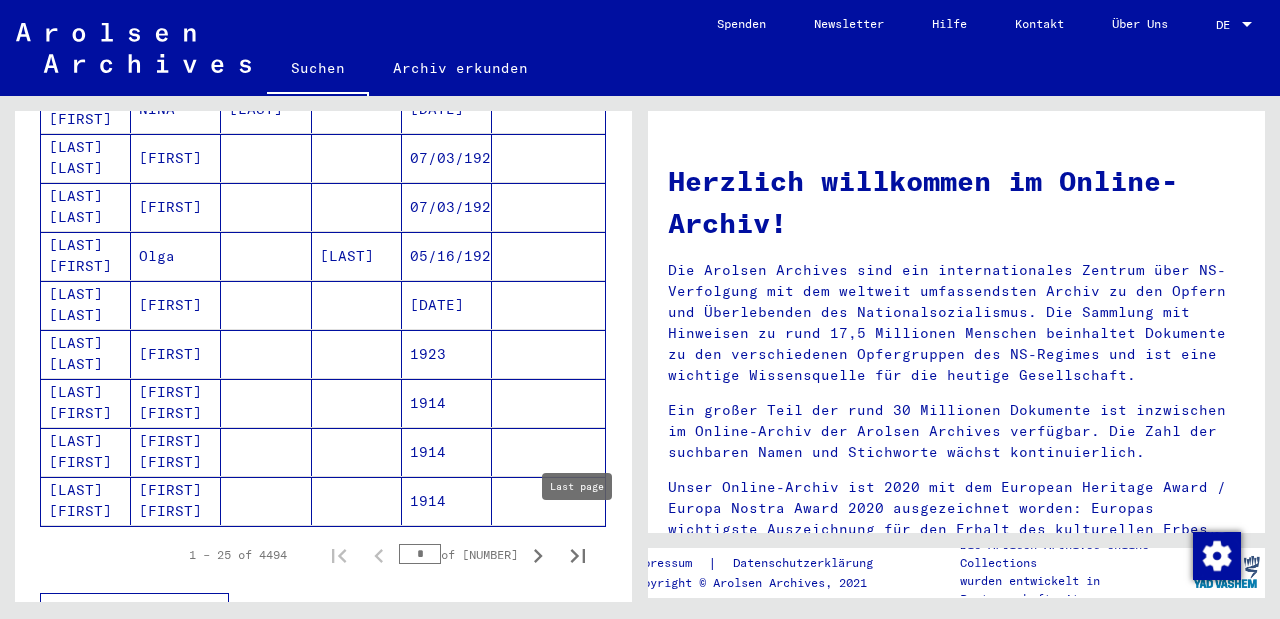 click at bounding box center (578, 556) 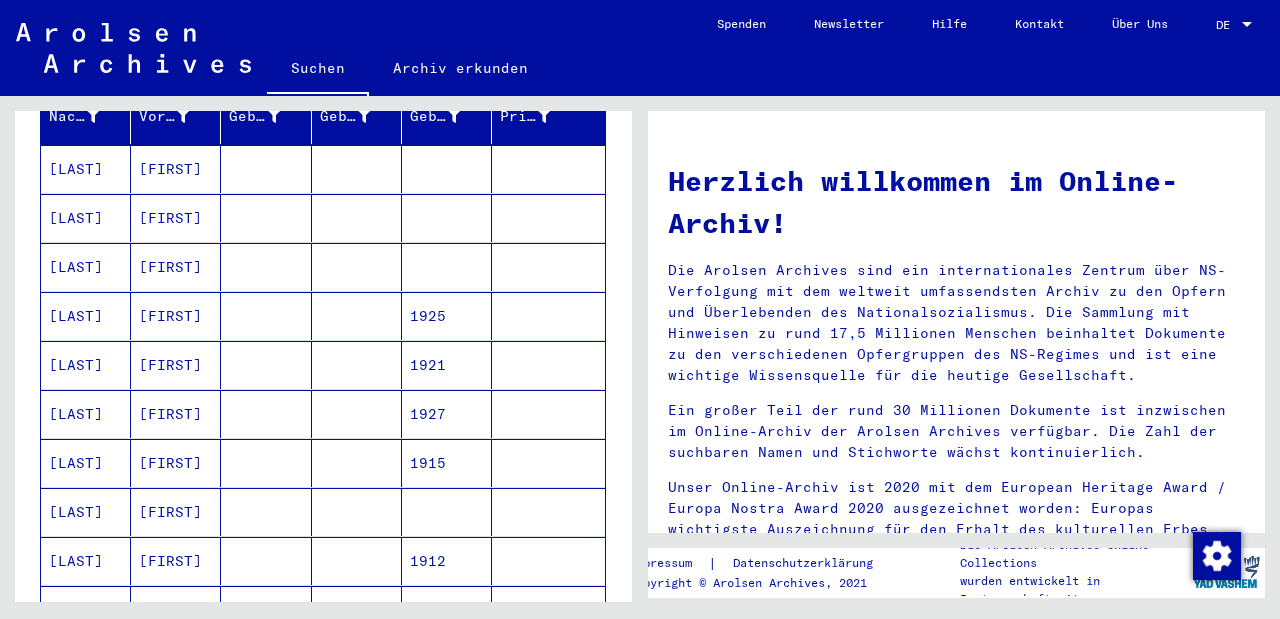scroll, scrollTop: 278, scrollLeft: 0, axis: vertical 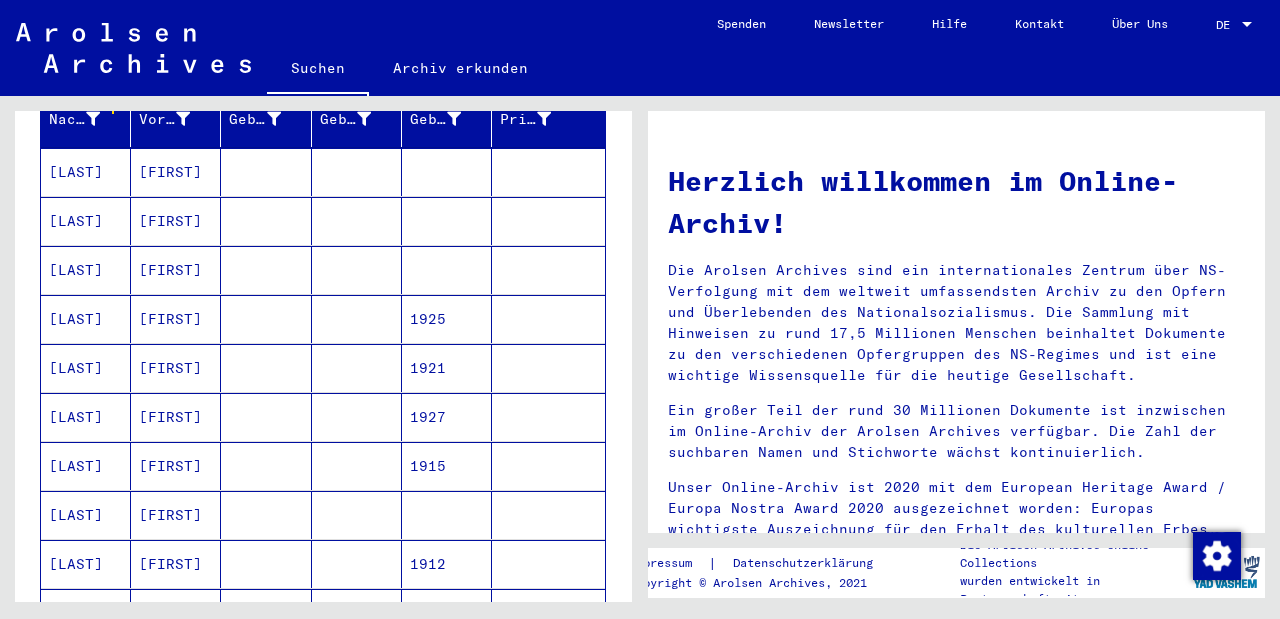 click on "[FIRST]" at bounding box center [176, 172] 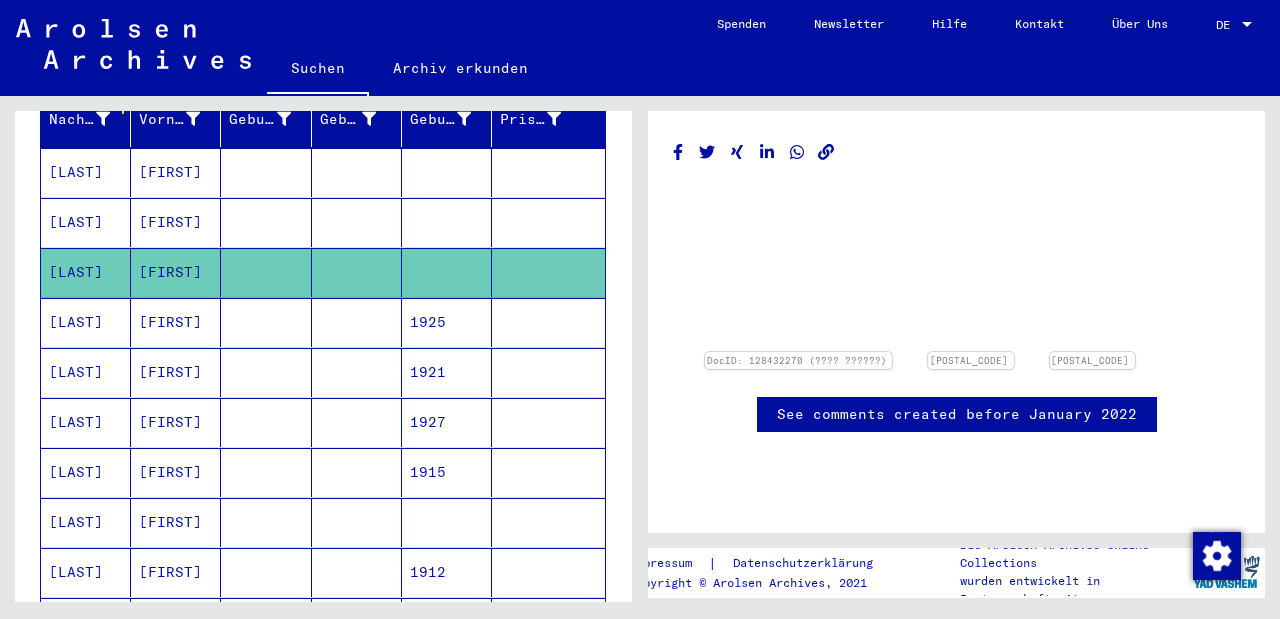 scroll, scrollTop: 0, scrollLeft: 0, axis: both 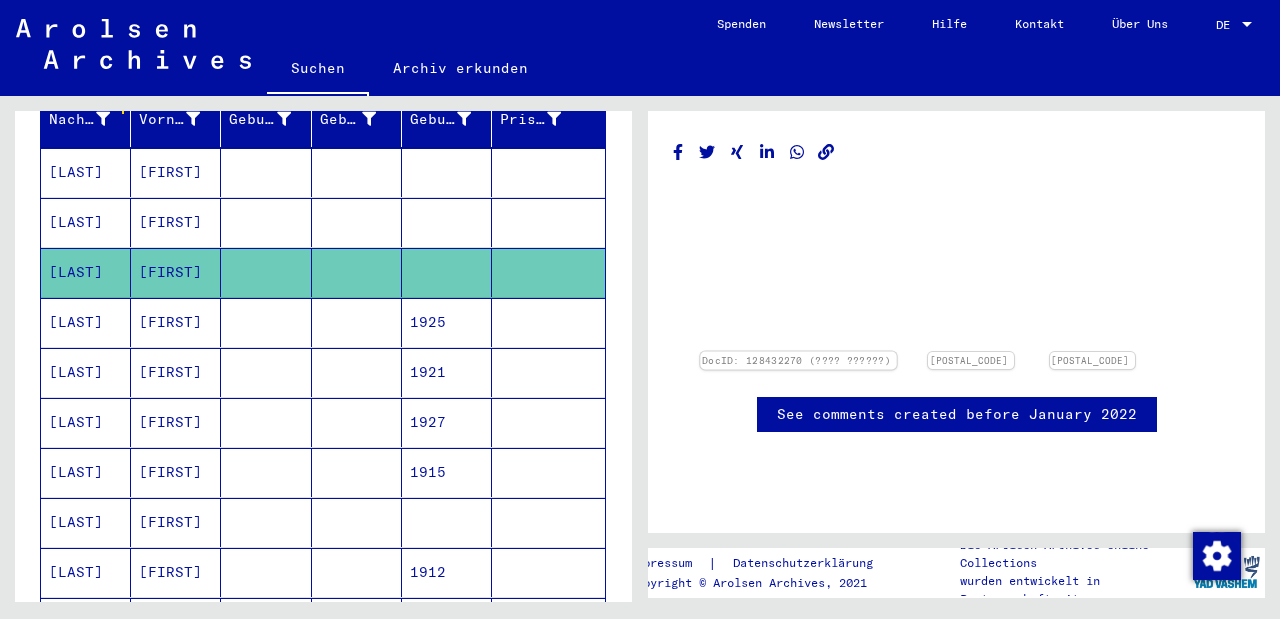 click at bounding box center (798, 352) 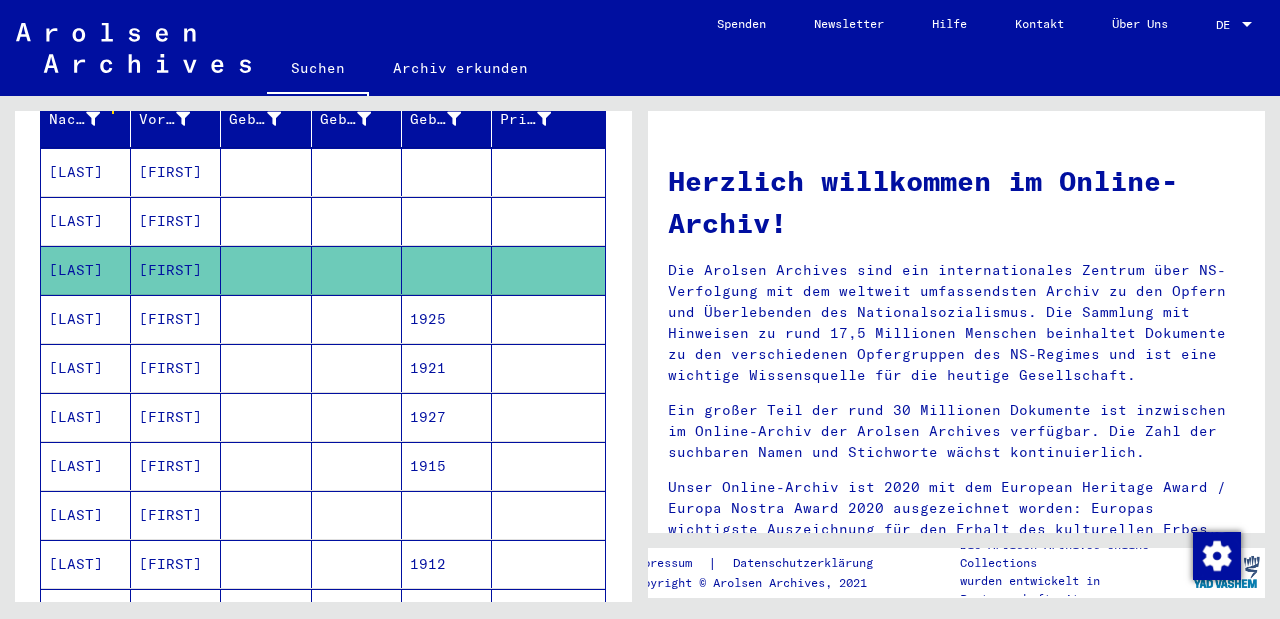 click on "[FIRST]" at bounding box center (176, 172) 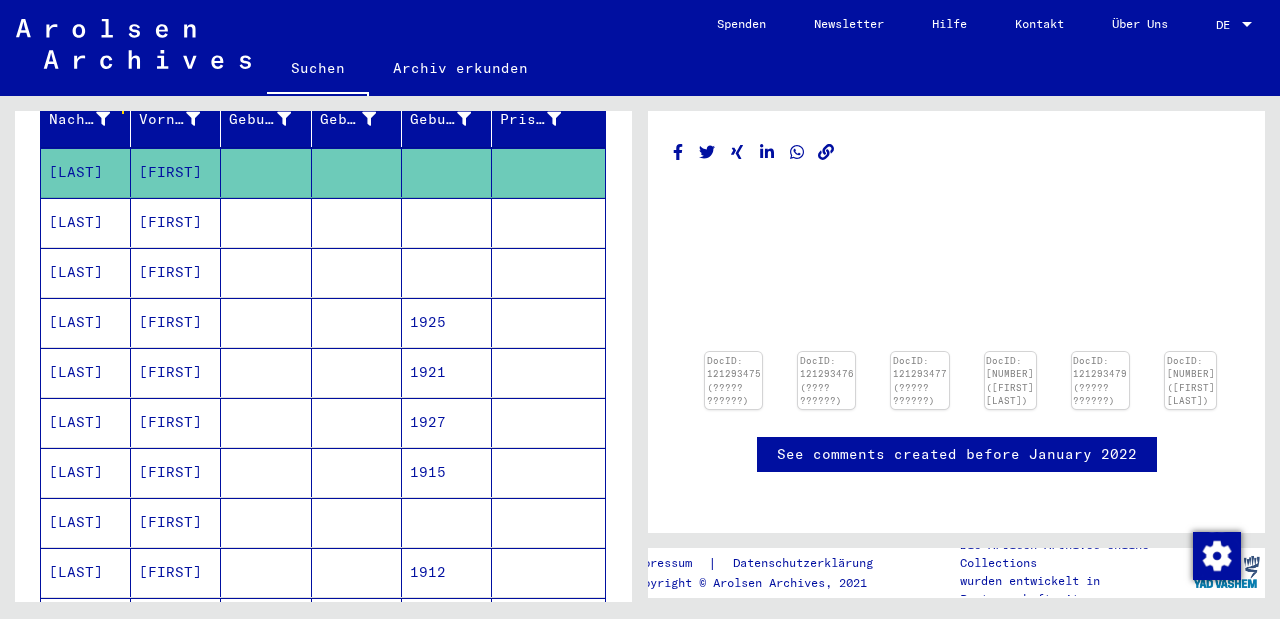 scroll, scrollTop: 0, scrollLeft: 0, axis: both 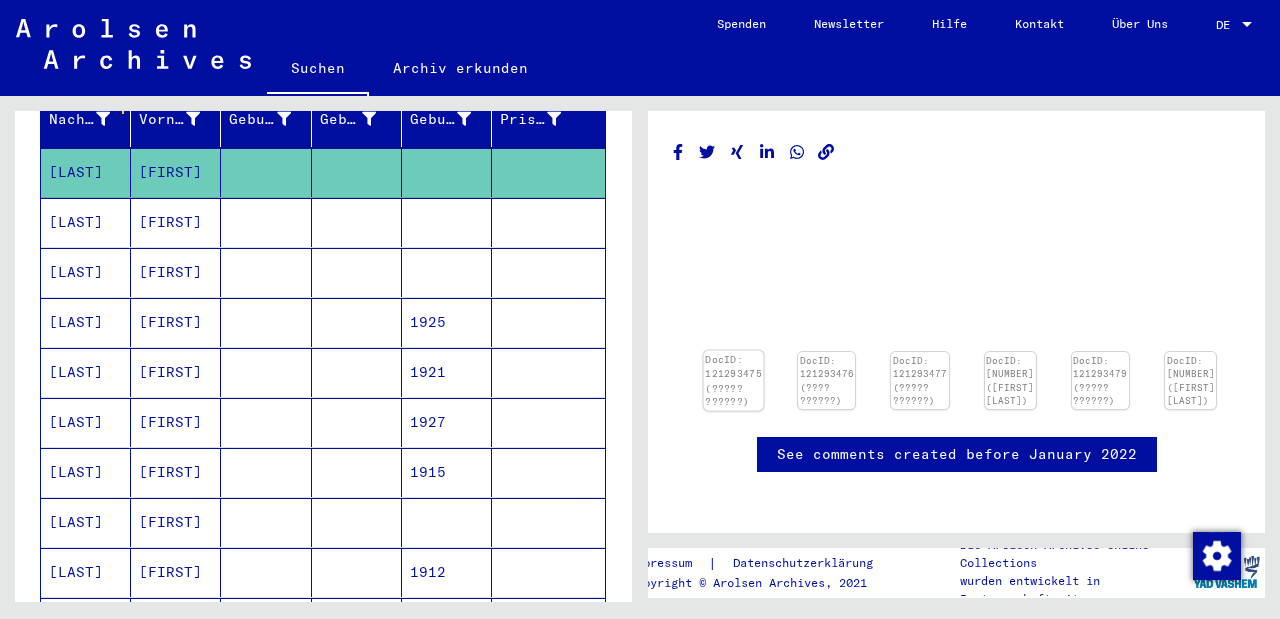 click at bounding box center (734, 351) 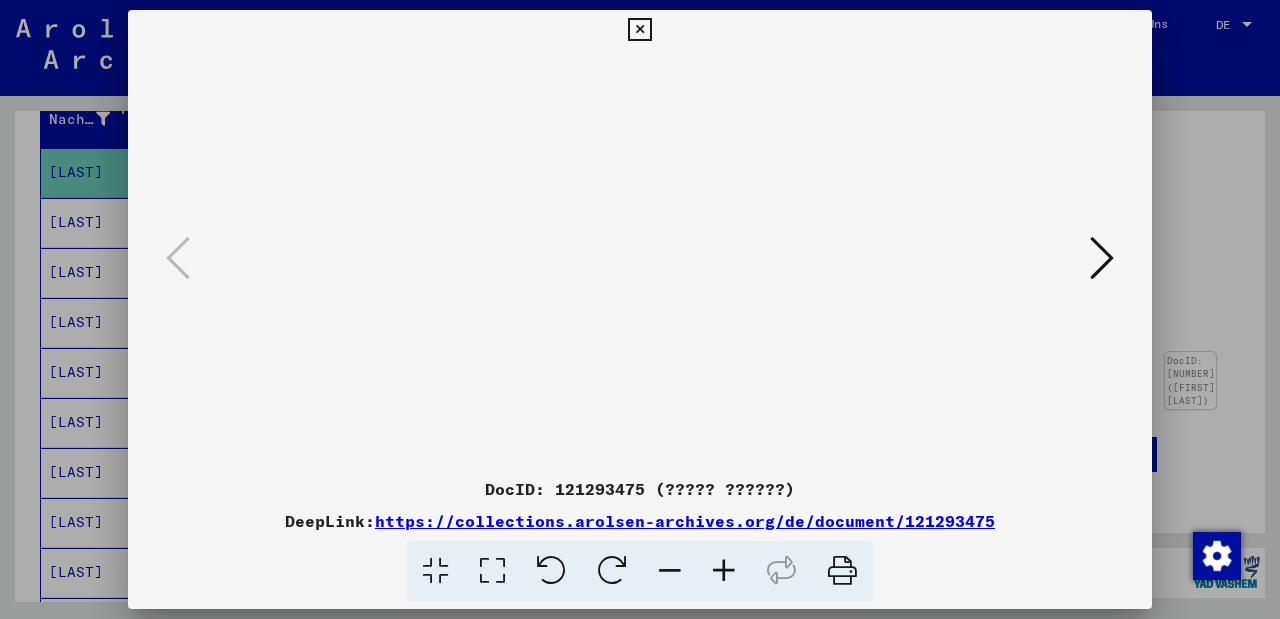 click at bounding box center (1102, 258) 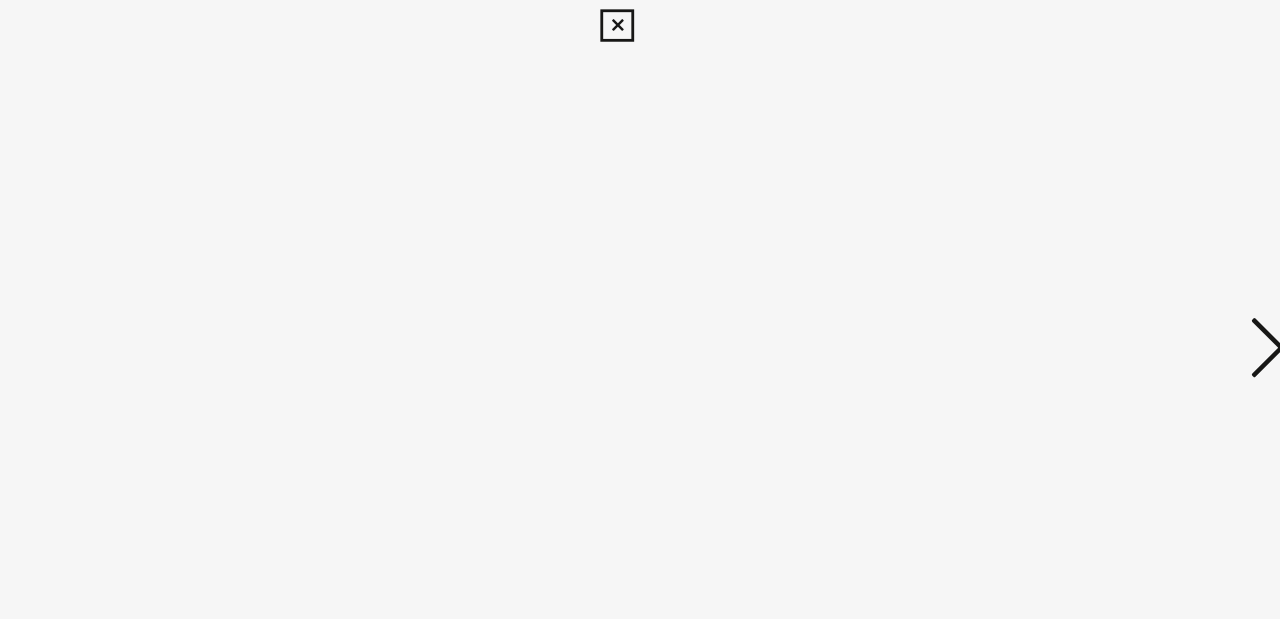 click at bounding box center [1102, 258] 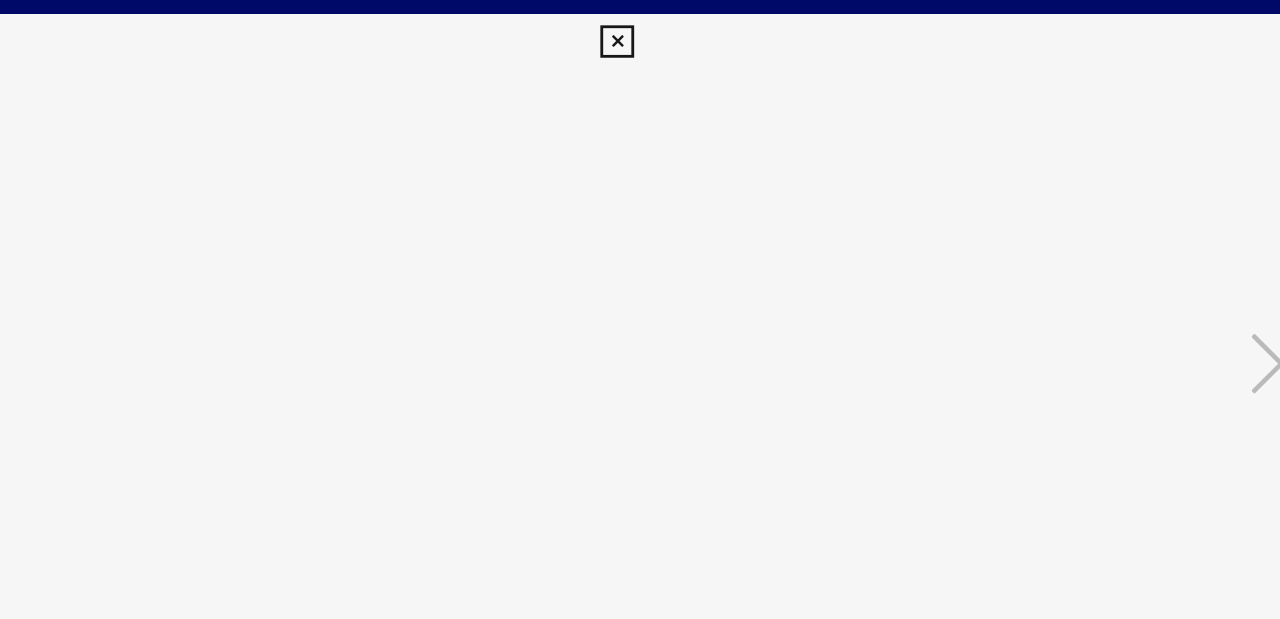 scroll, scrollTop: 0, scrollLeft: 0, axis: both 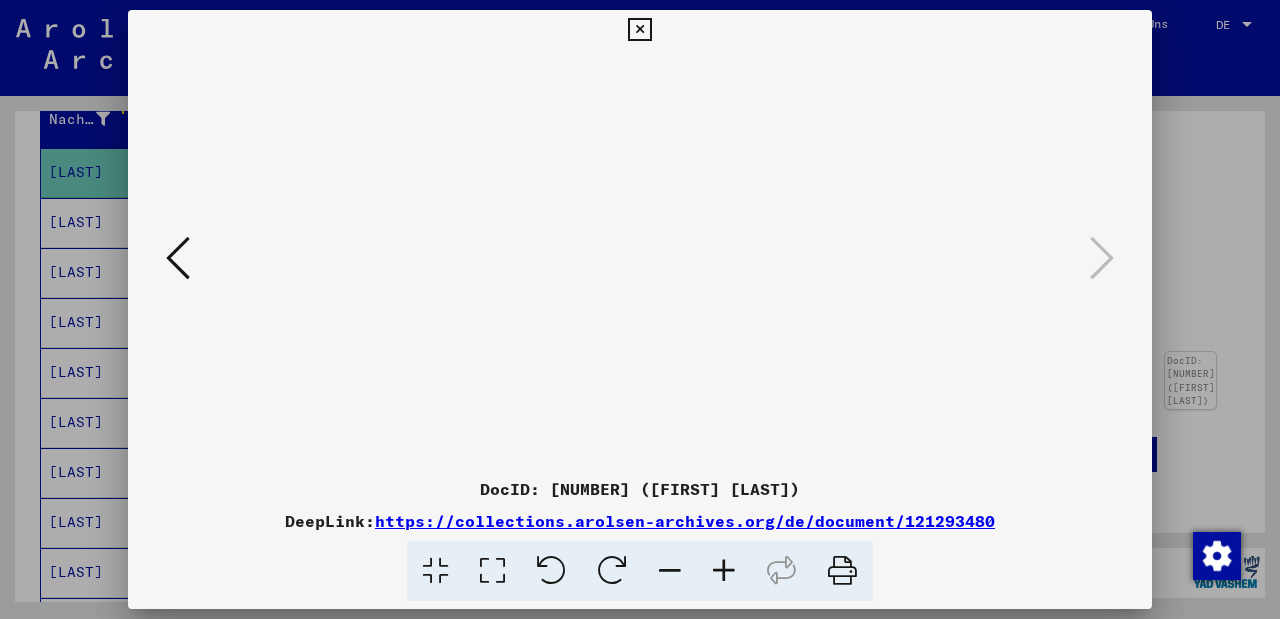 click at bounding box center (178, 258) 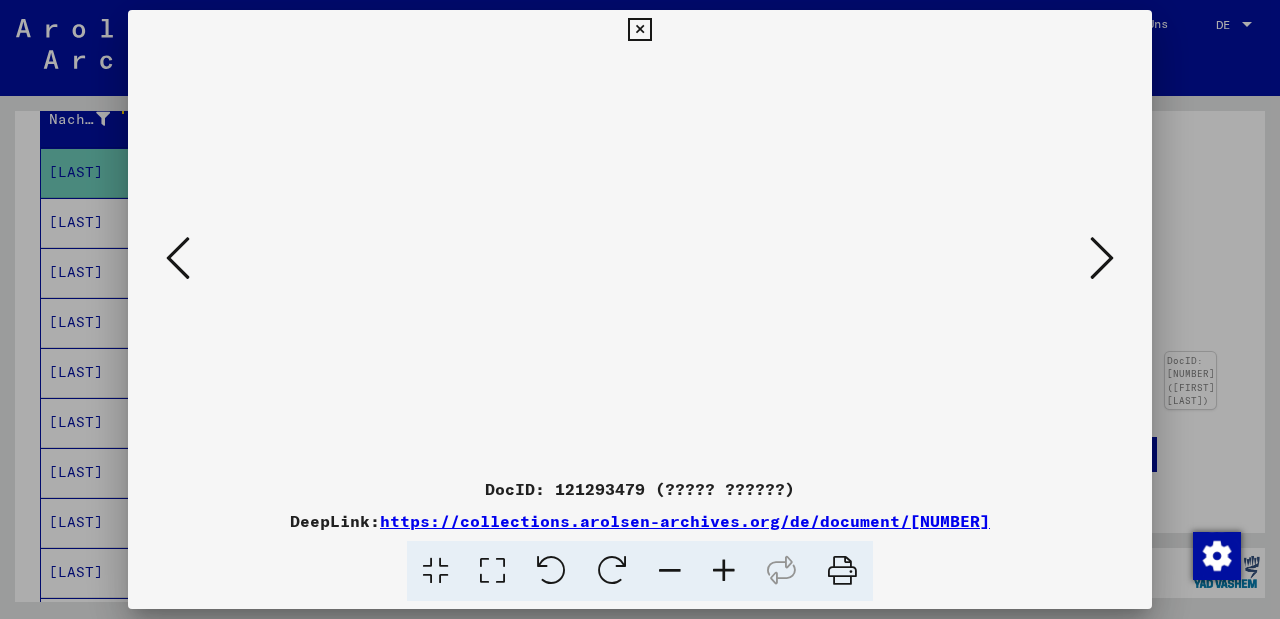 click at bounding box center (178, 258) 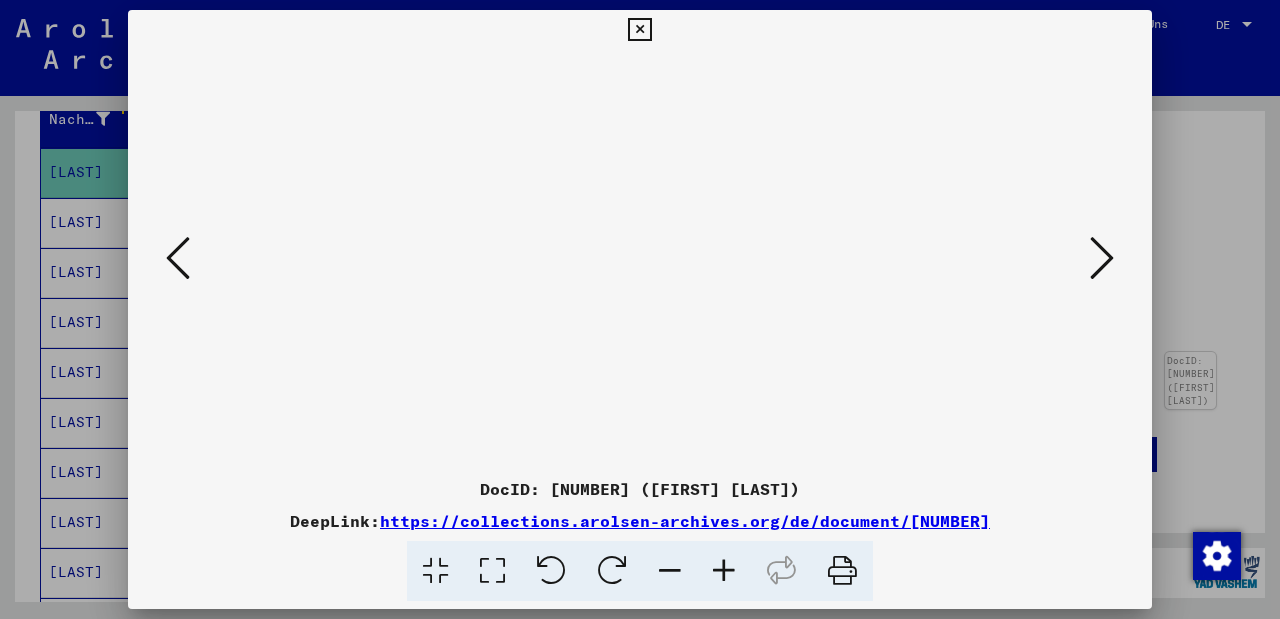 click at bounding box center [178, 258] 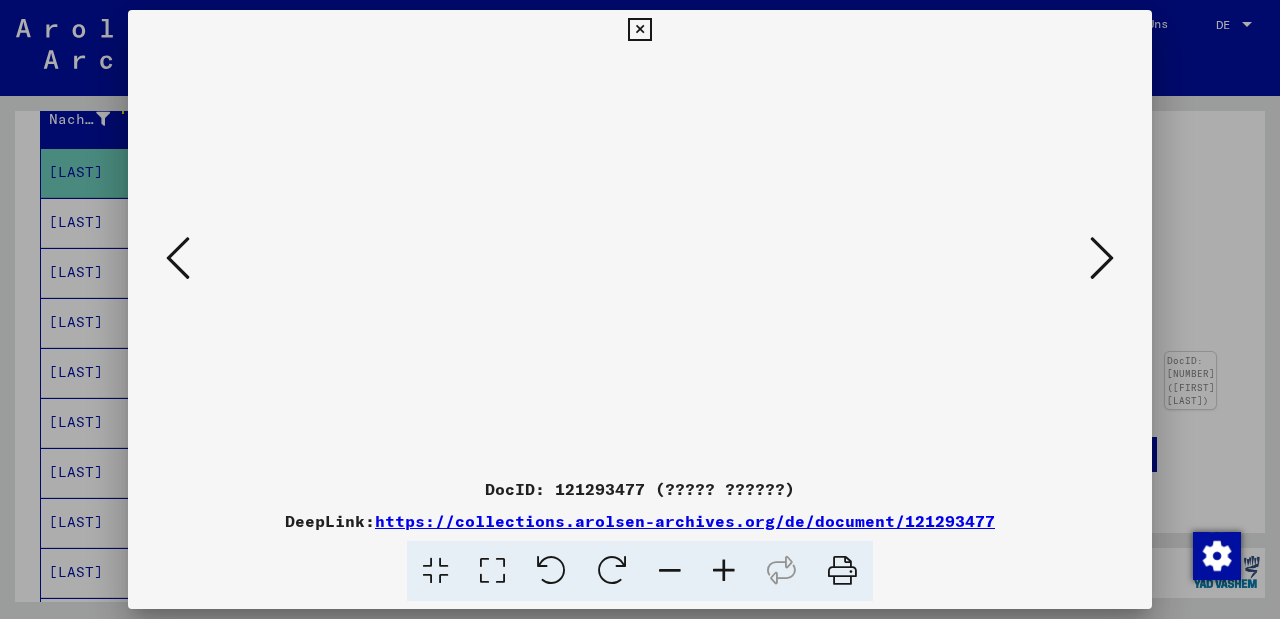 click at bounding box center [178, 258] 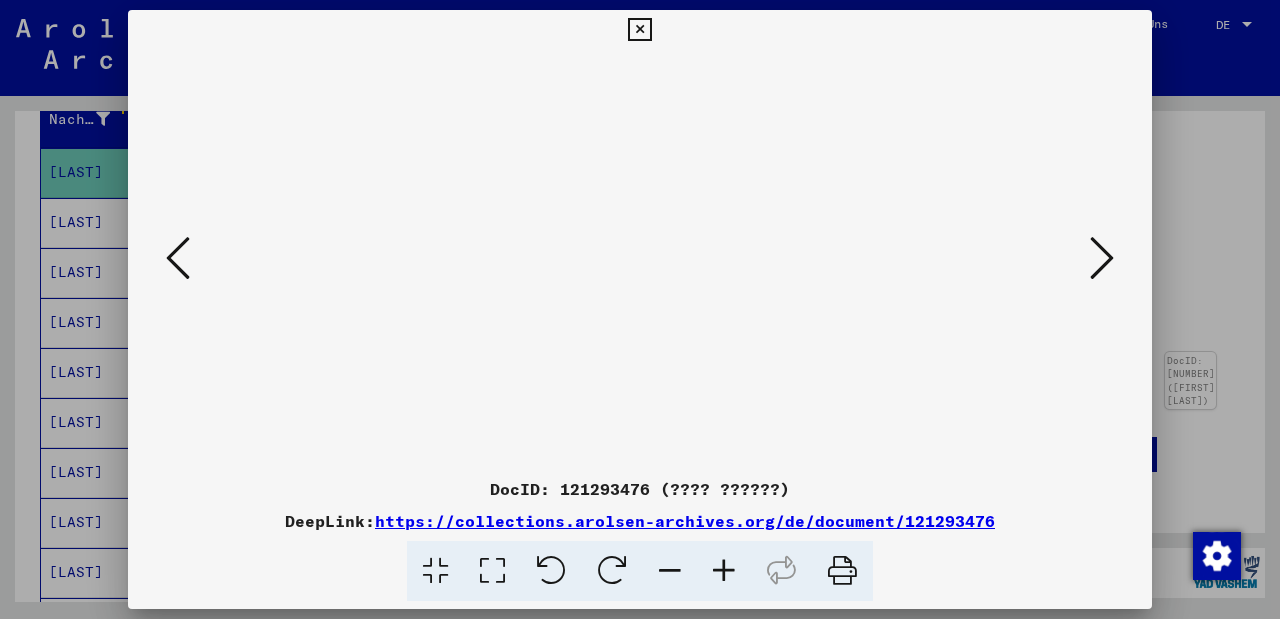 click at bounding box center (178, 258) 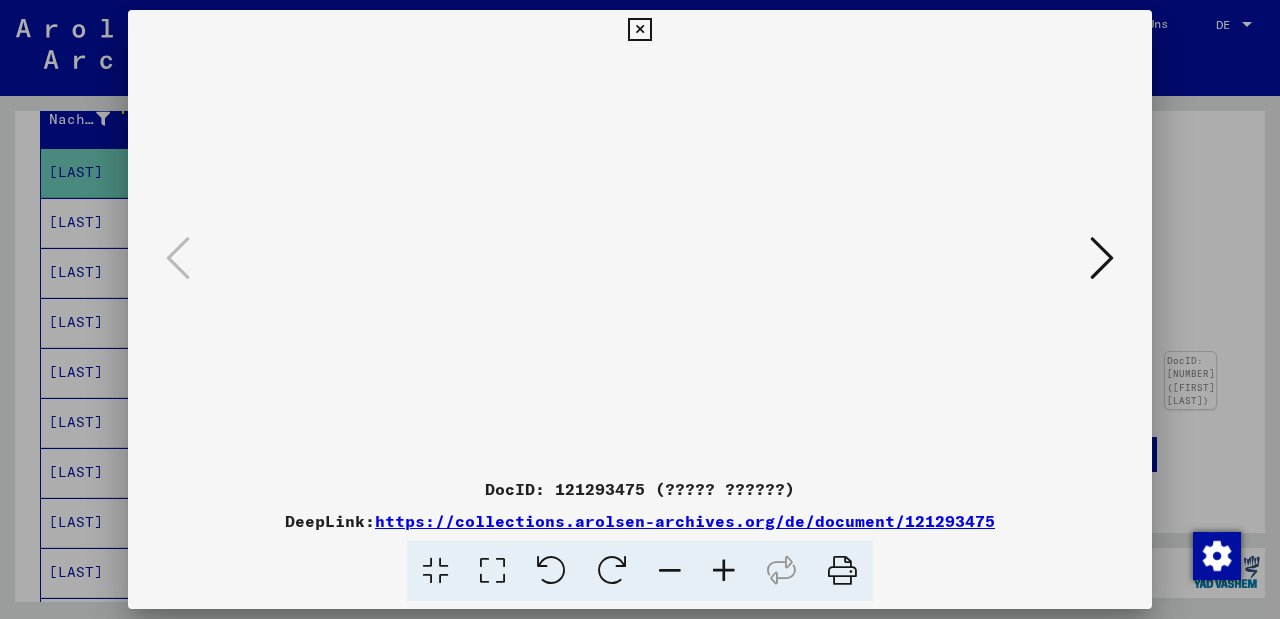 click at bounding box center (639, 30) 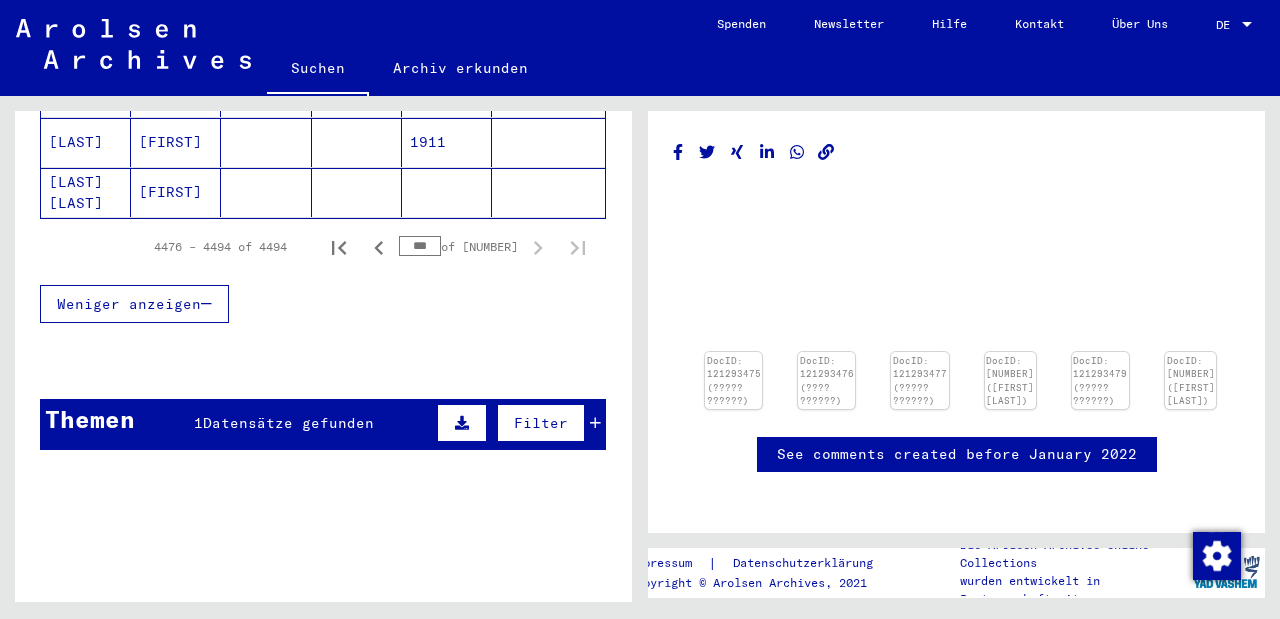 scroll, scrollTop: 1157, scrollLeft: 0, axis: vertical 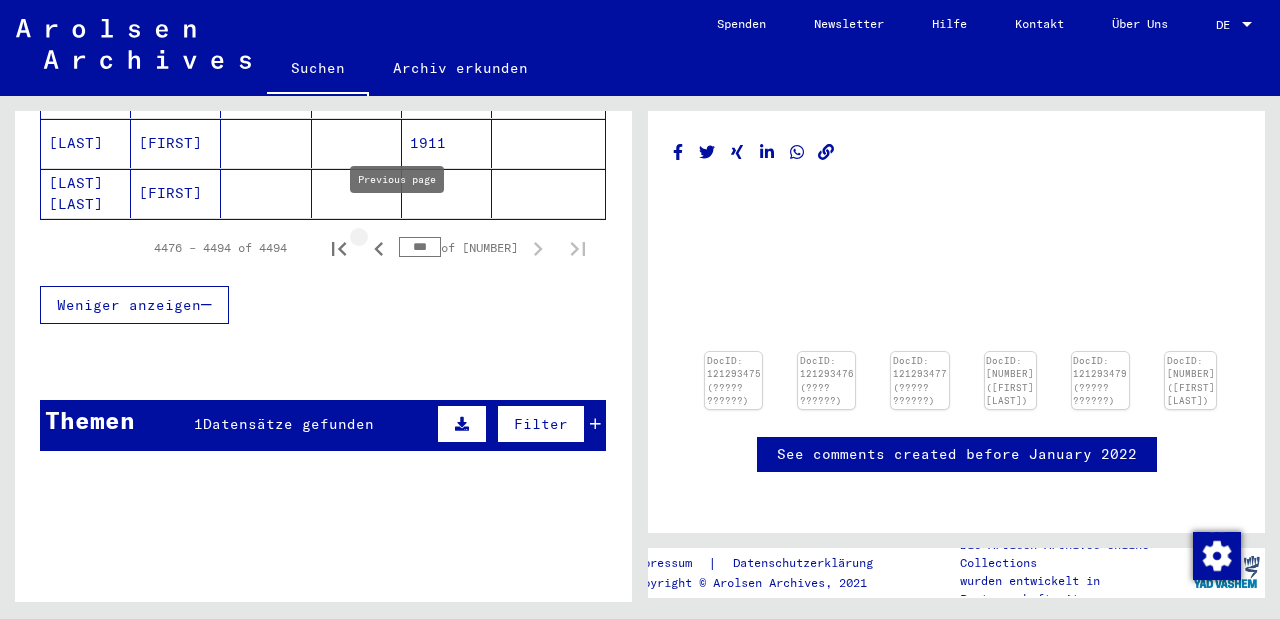 click at bounding box center (379, 249) 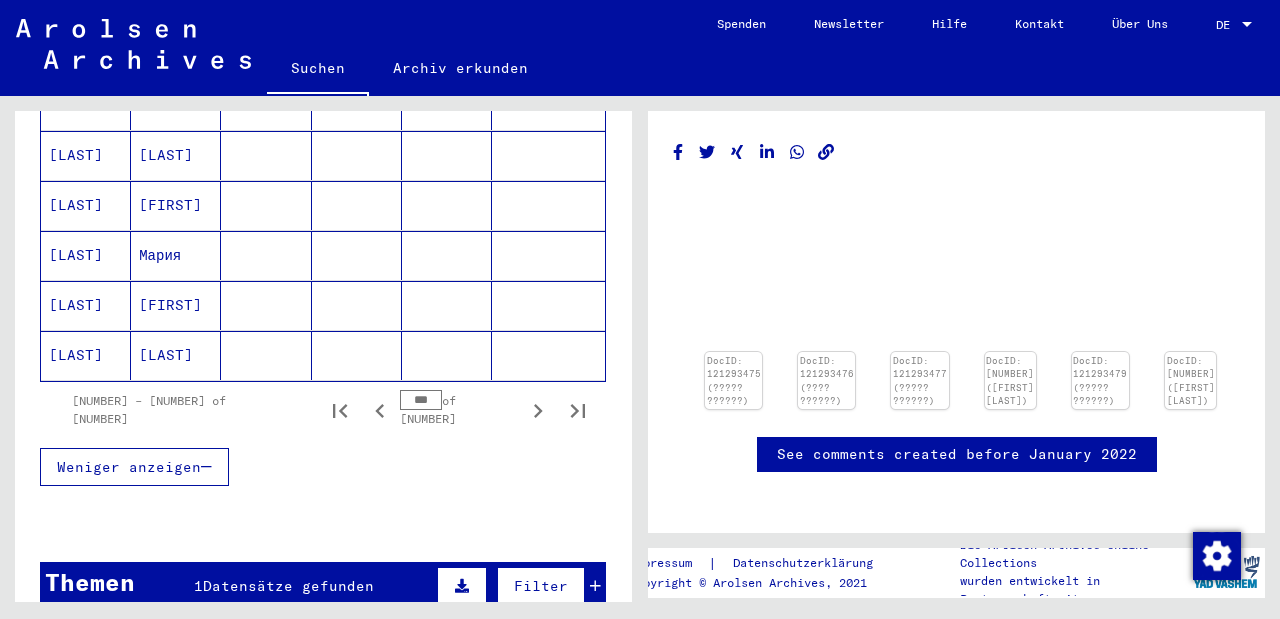 scroll, scrollTop: 1297, scrollLeft: 0, axis: vertical 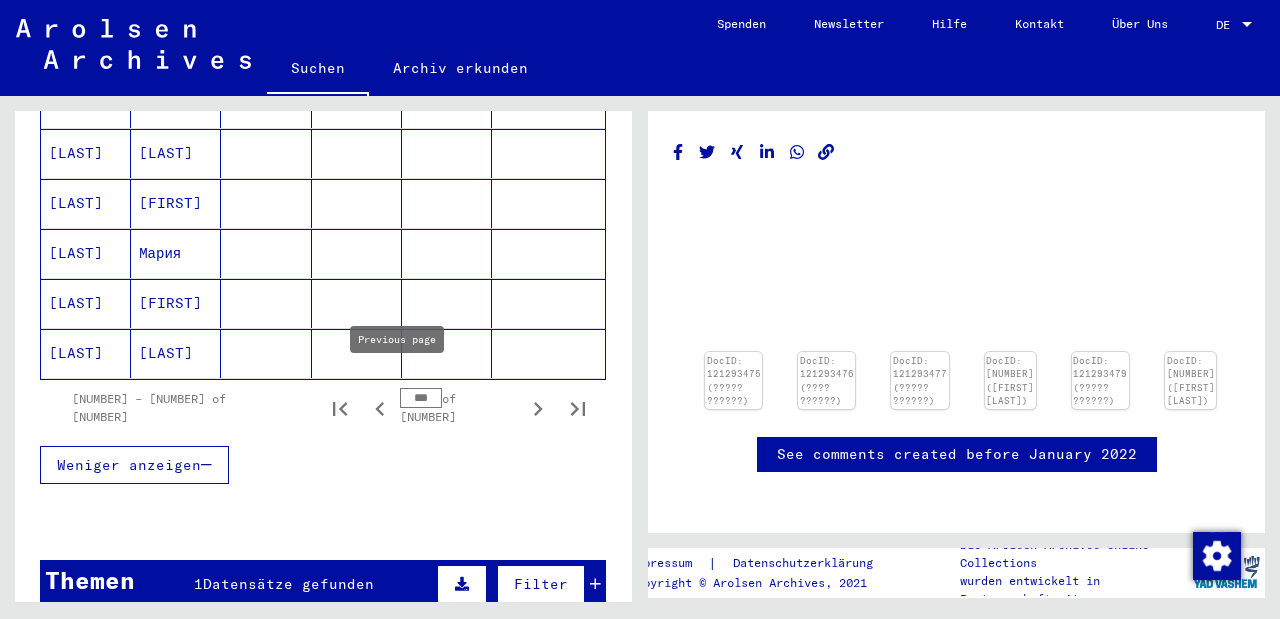 click at bounding box center (379, 409) 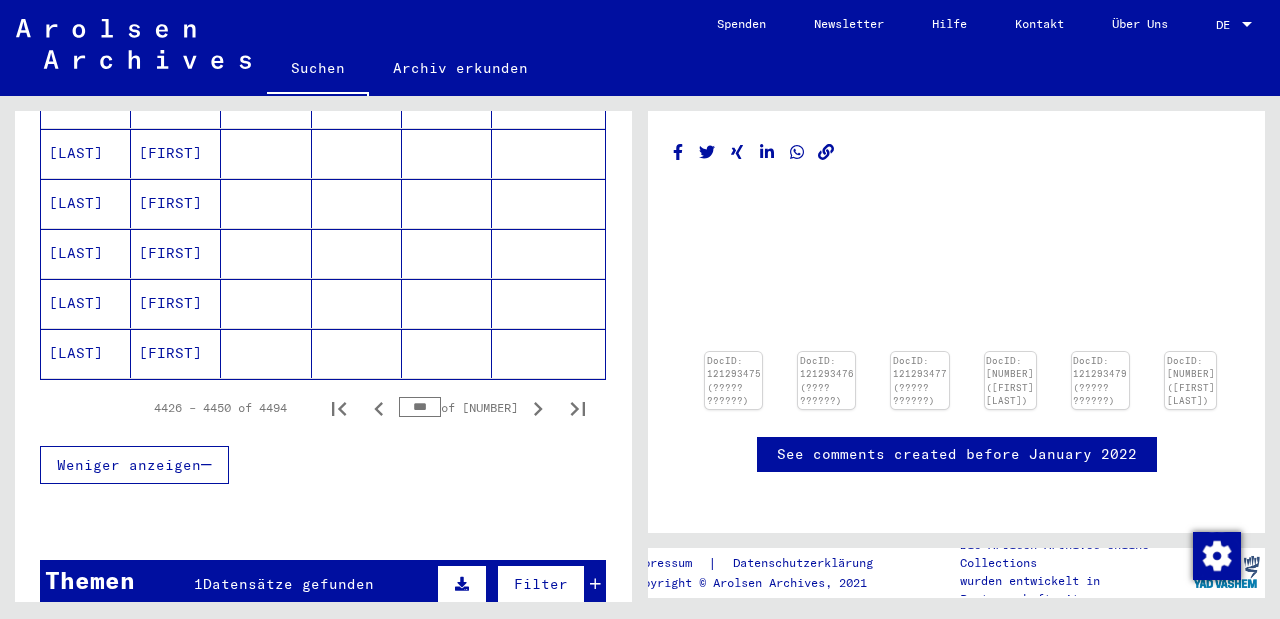 click at bounding box center [378, 409] 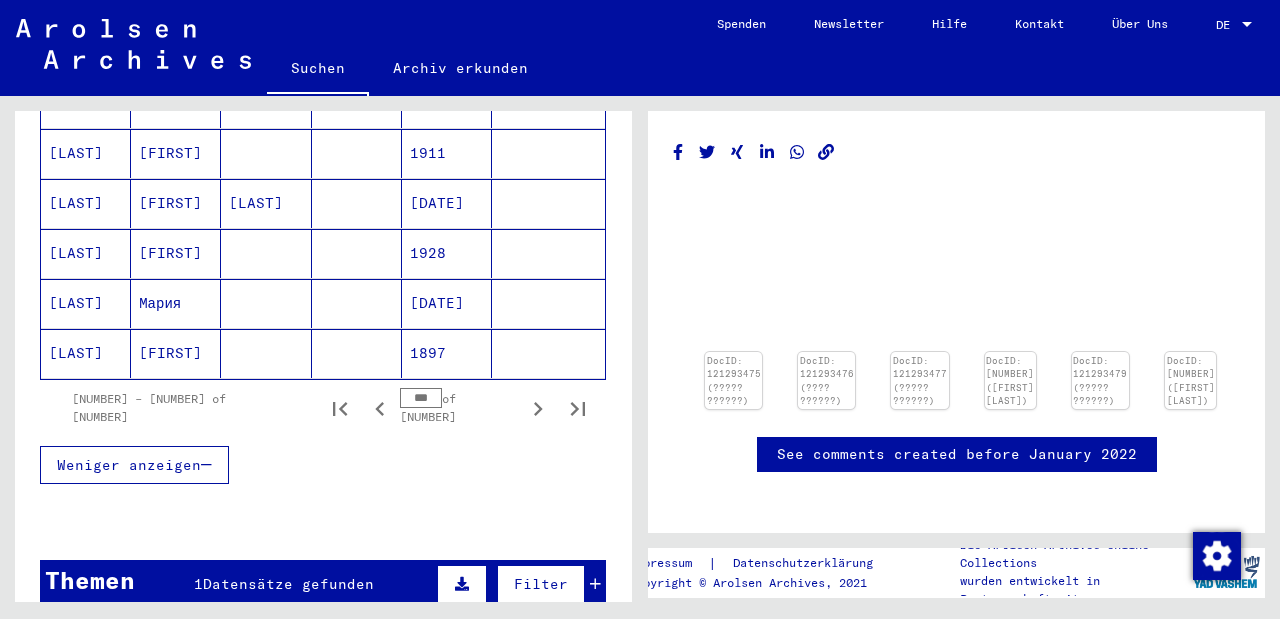 click at bounding box center [379, 409] 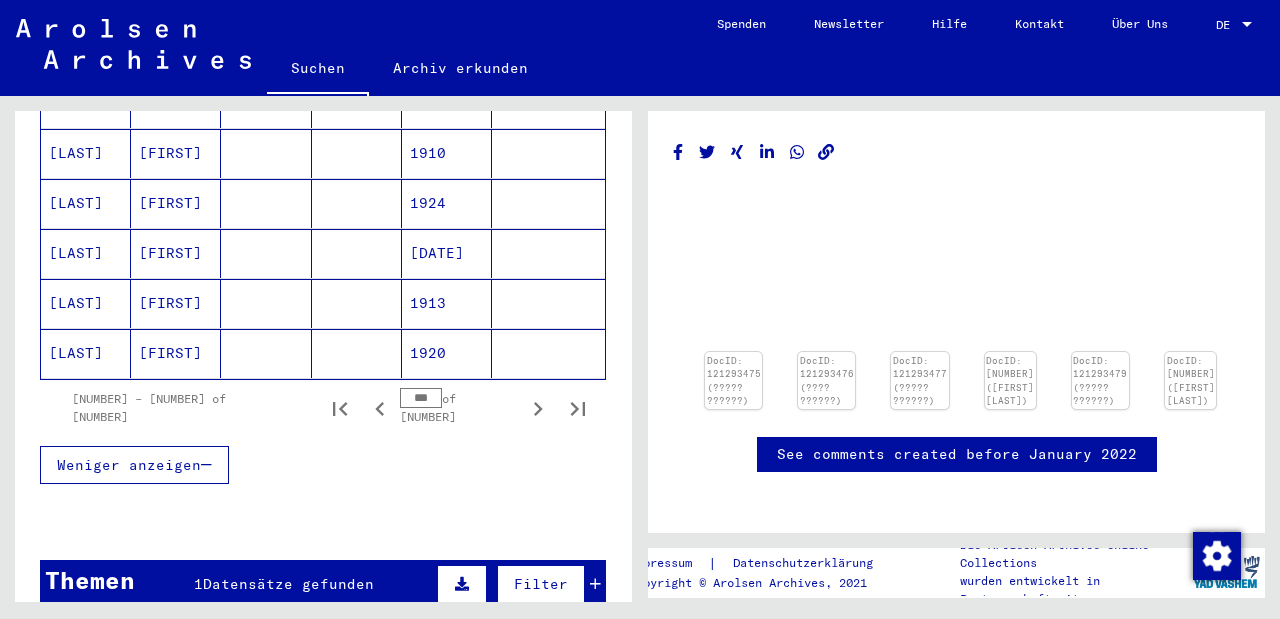 click at bounding box center (379, 409) 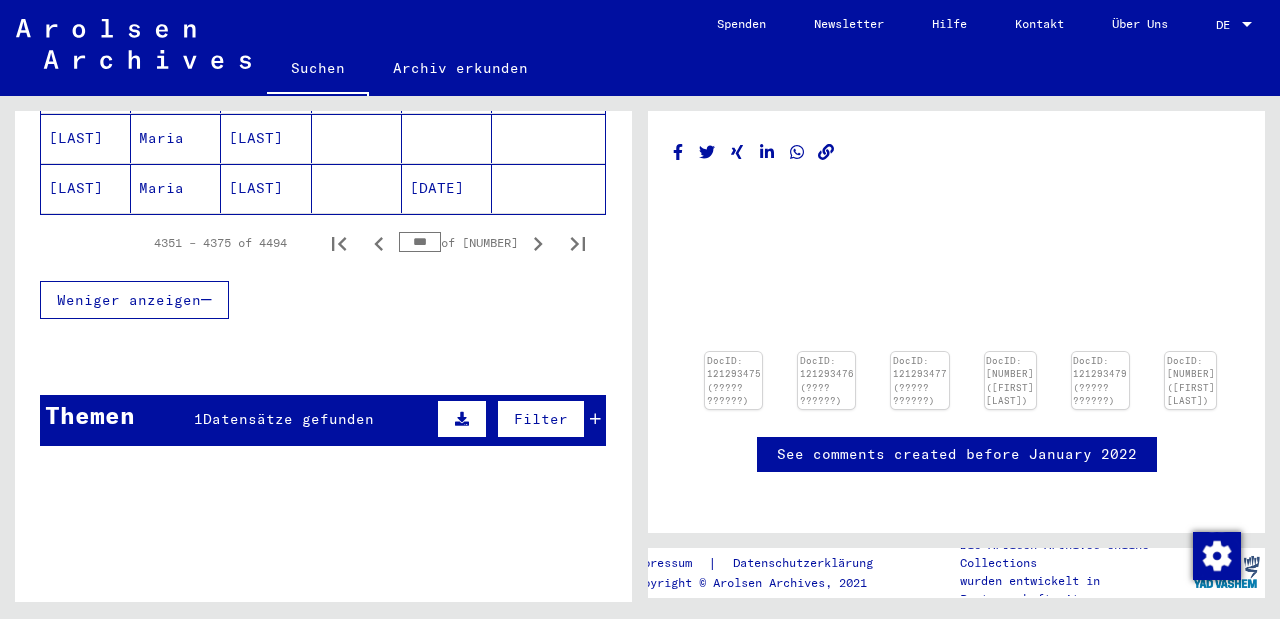 scroll, scrollTop: 1457, scrollLeft: 0, axis: vertical 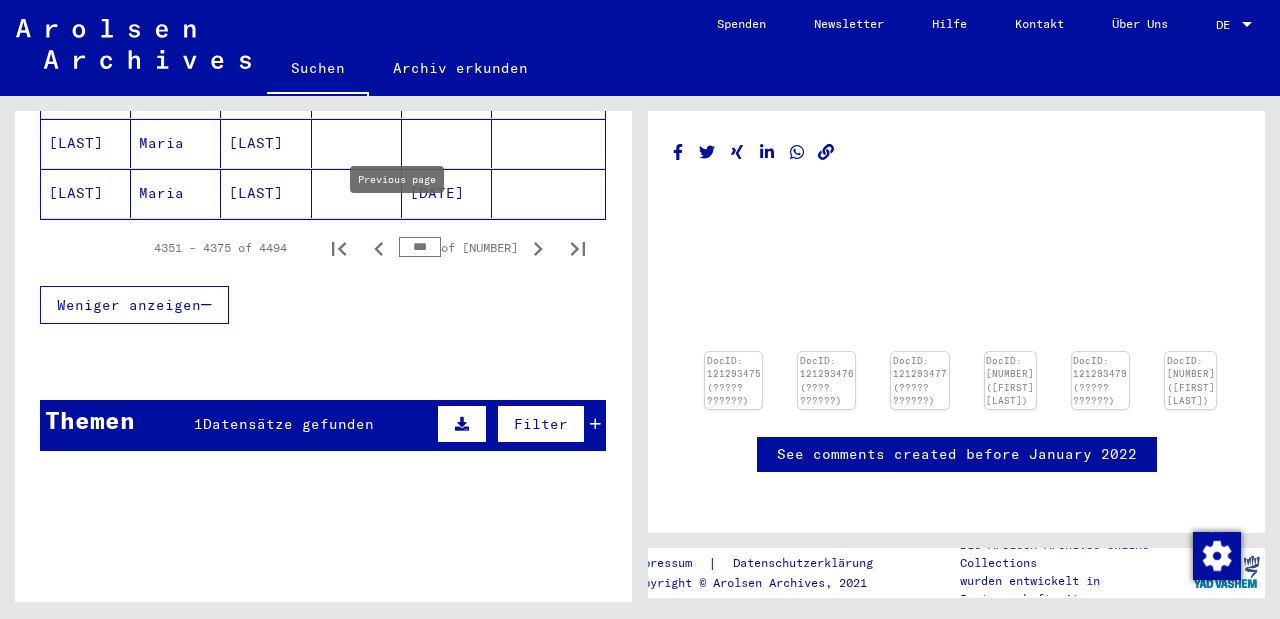 click at bounding box center (379, 249) 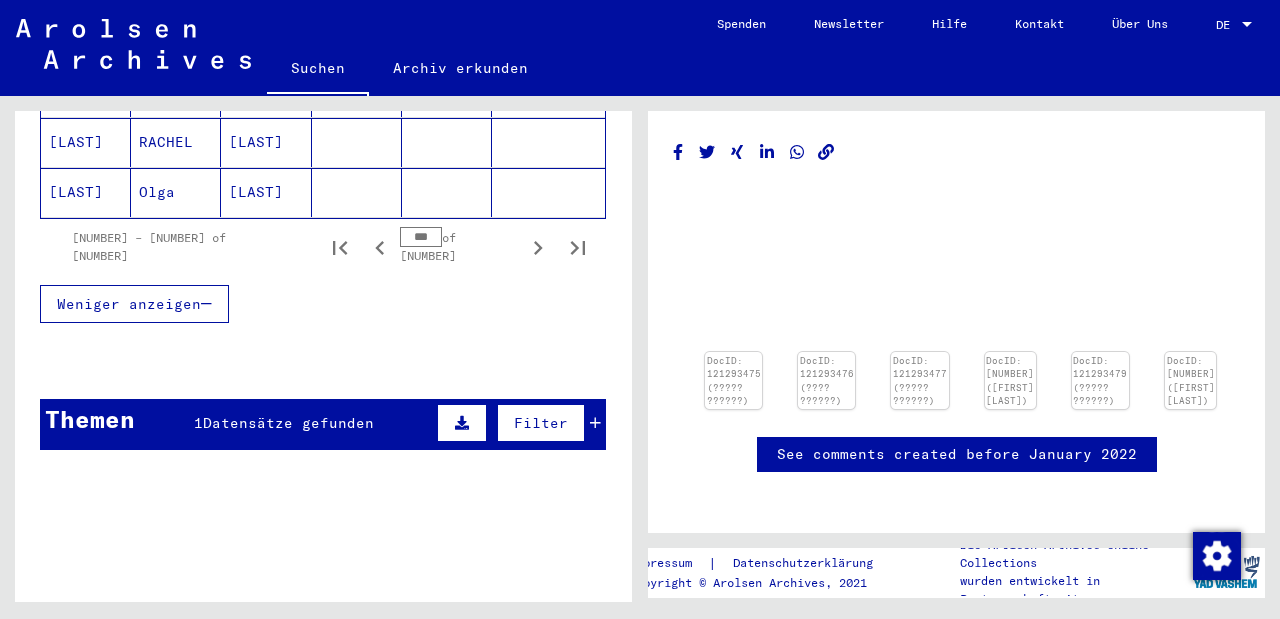 scroll, scrollTop: 1457, scrollLeft: 0, axis: vertical 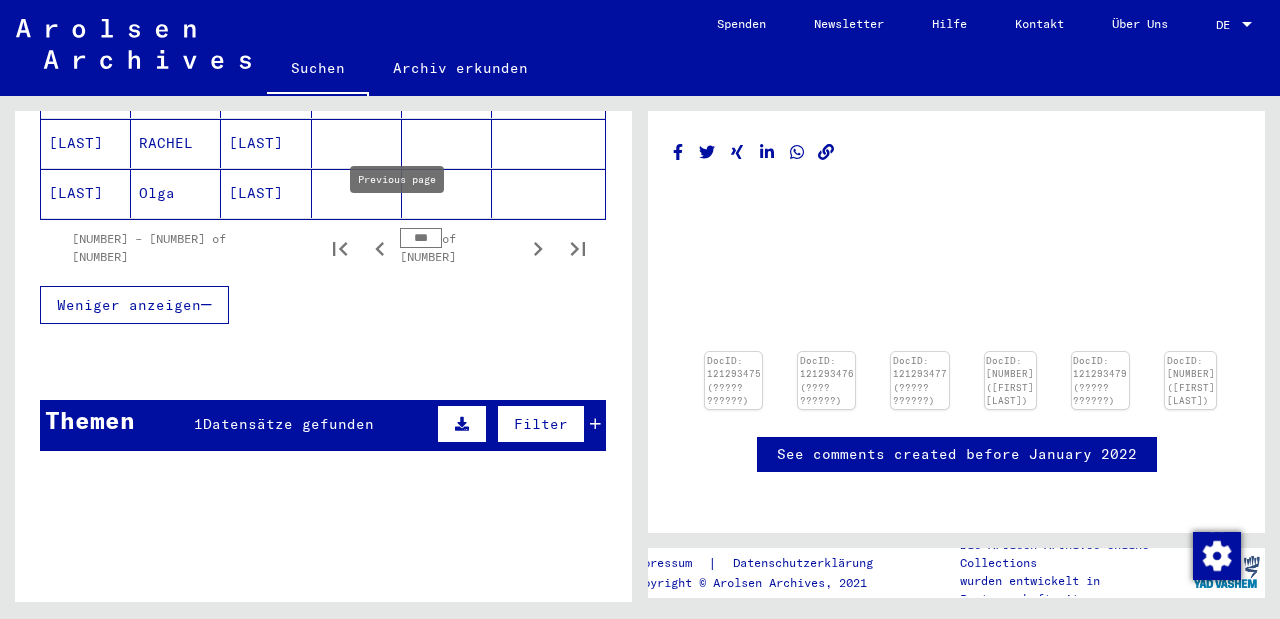 click at bounding box center [380, 249] 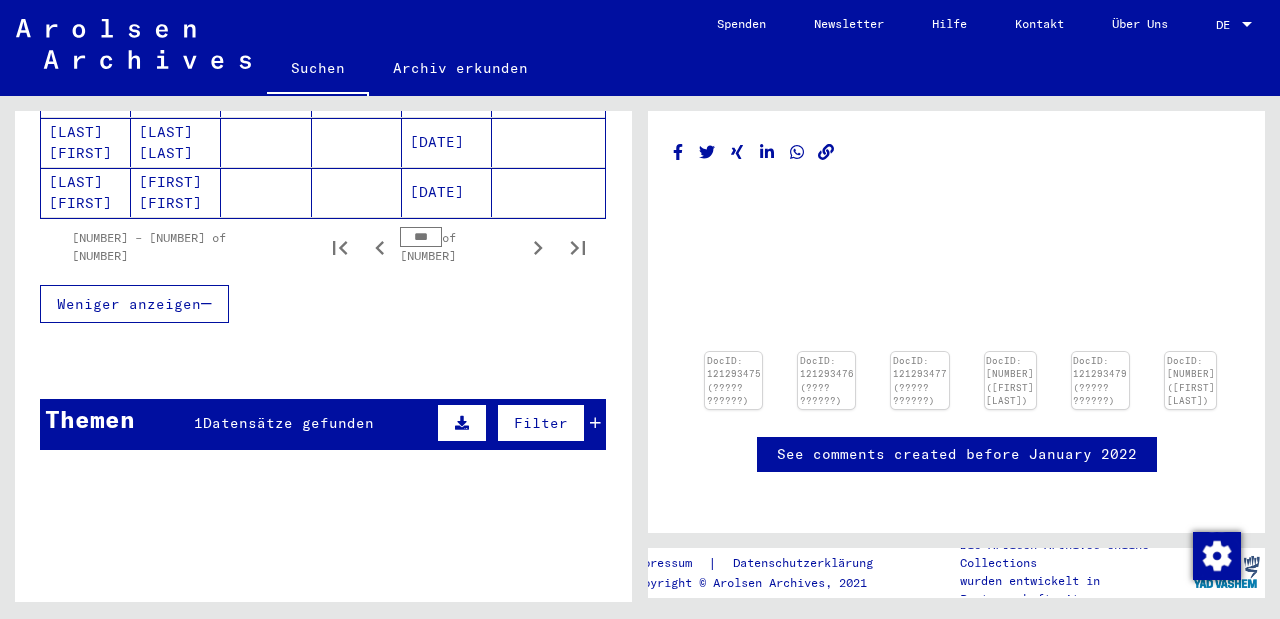 scroll, scrollTop: 1457, scrollLeft: 0, axis: vertical 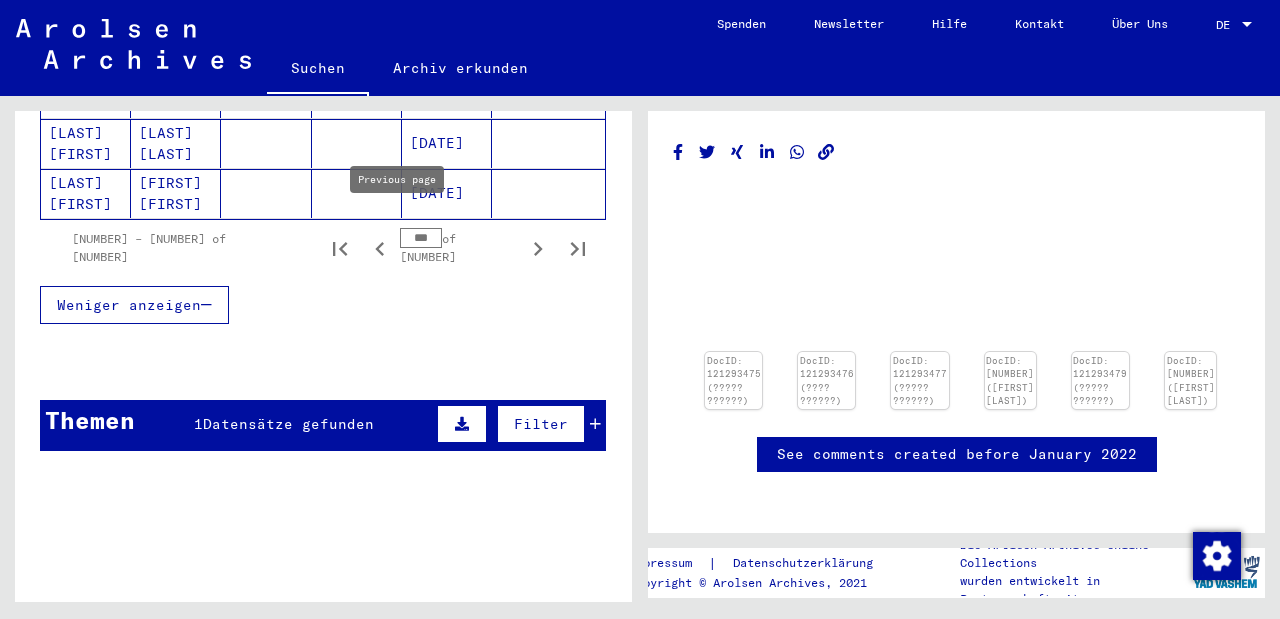 click at bounding box center [379, 249] 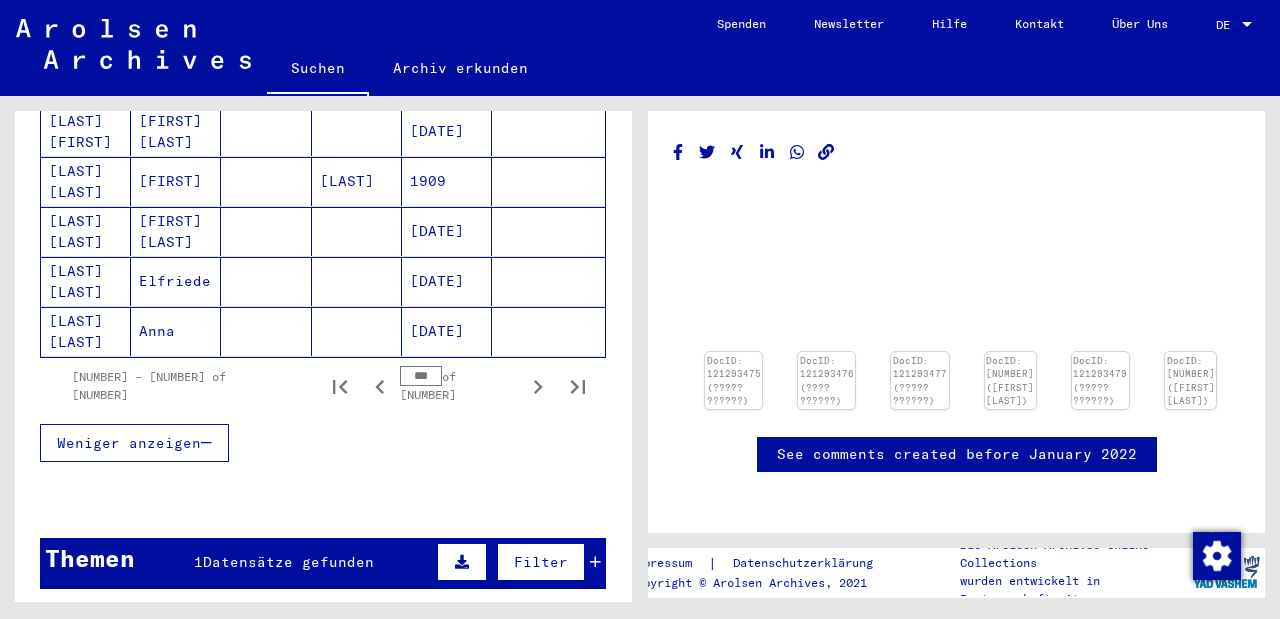 scroll, scrollTop: 1344, scrollLeft: 0, axis: vertical 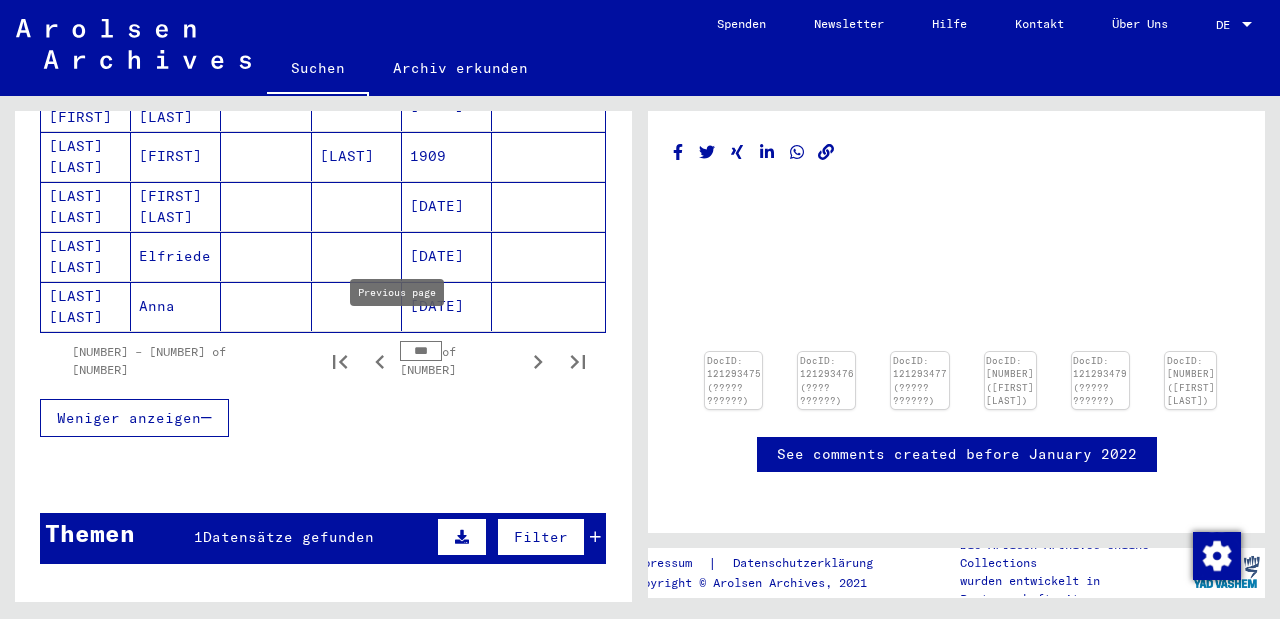 click at bounding box center (379, 362) 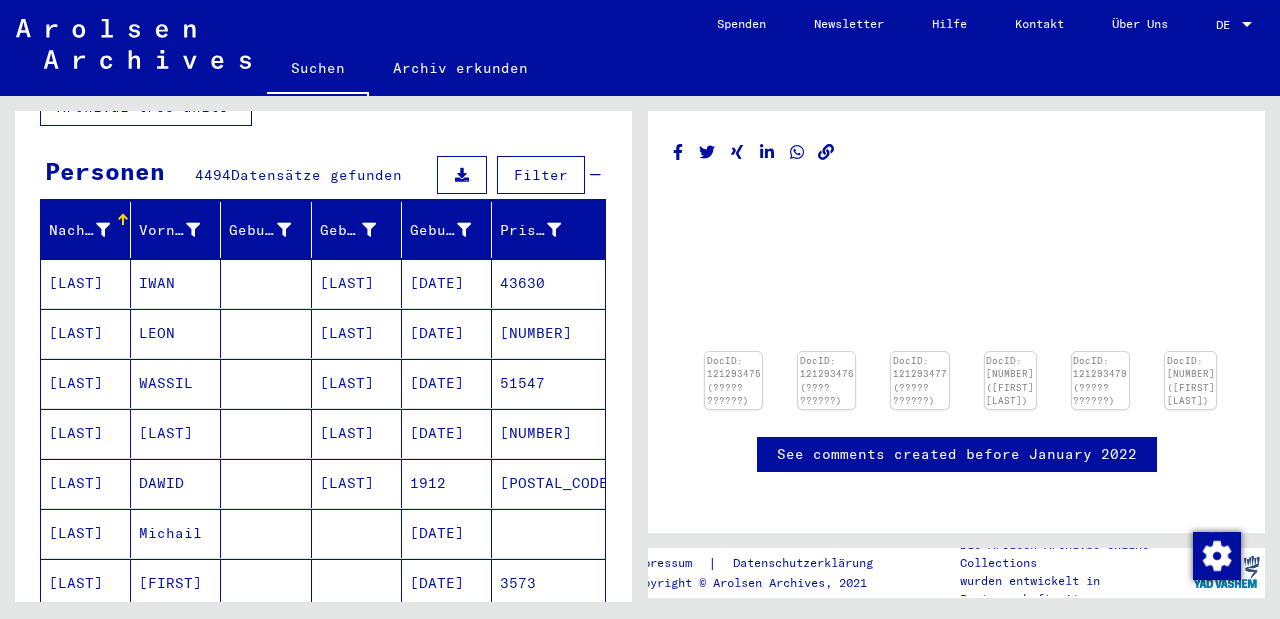 scroll, scrollTop: 159, scrollLeft: 0, axis: vertical 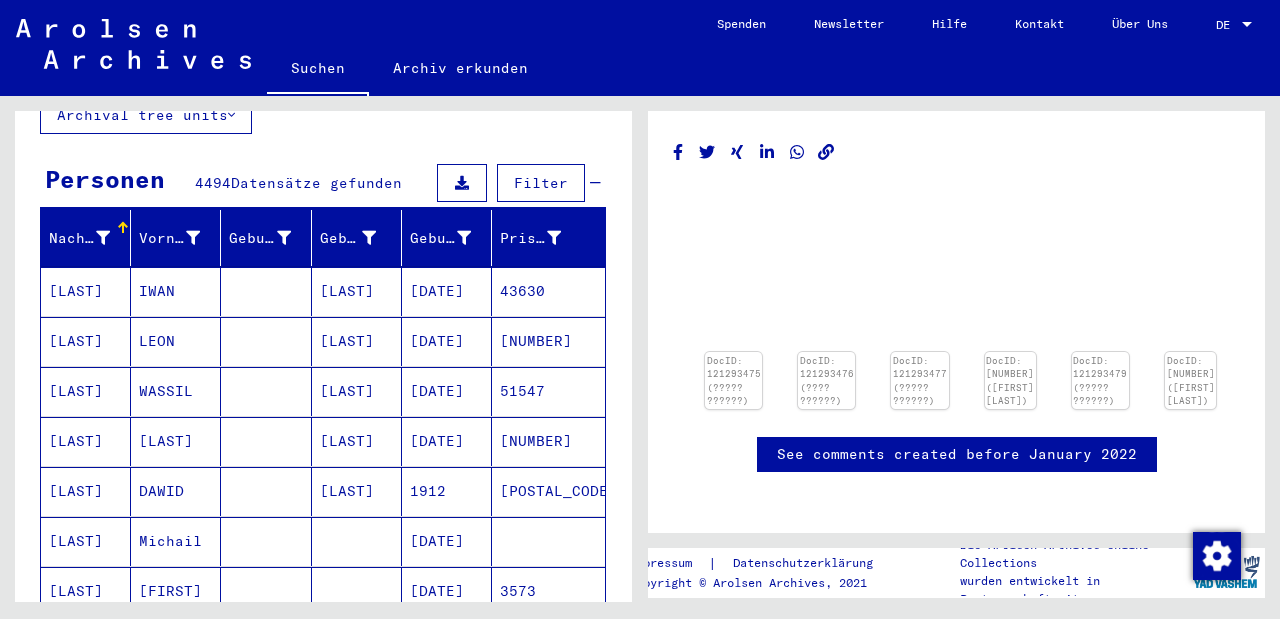 click on "[LAST]" at bounding box center [86, 291] 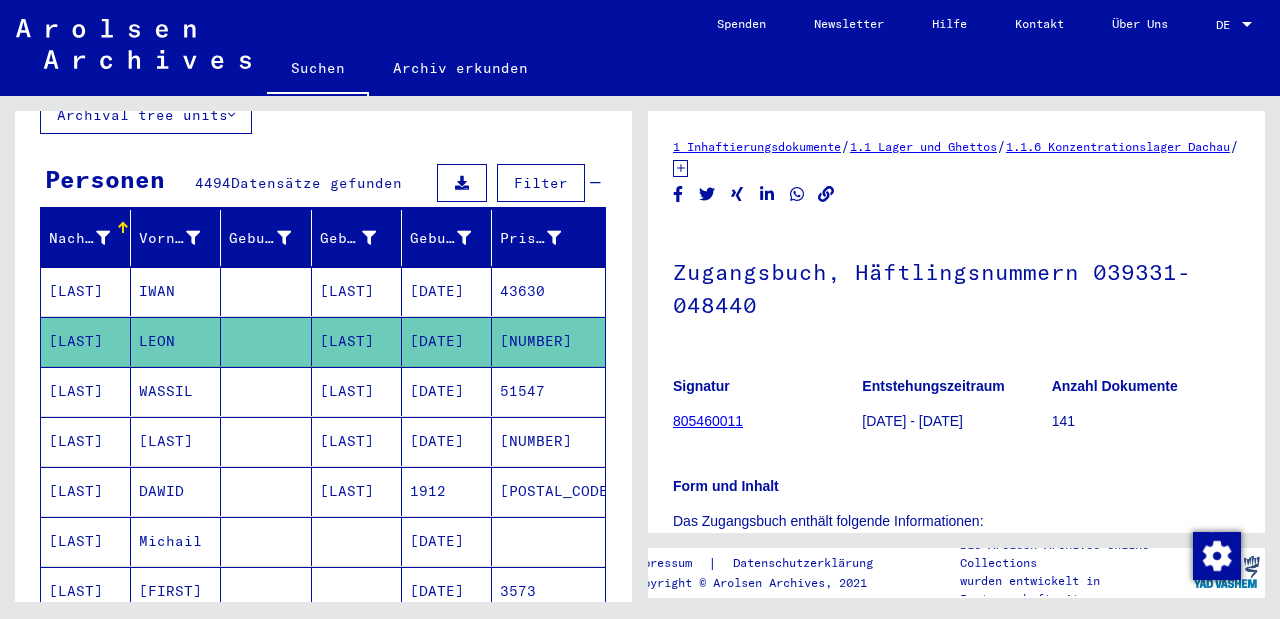 scroll, scrollTop: 0, scrollLeft: 0, axis: both 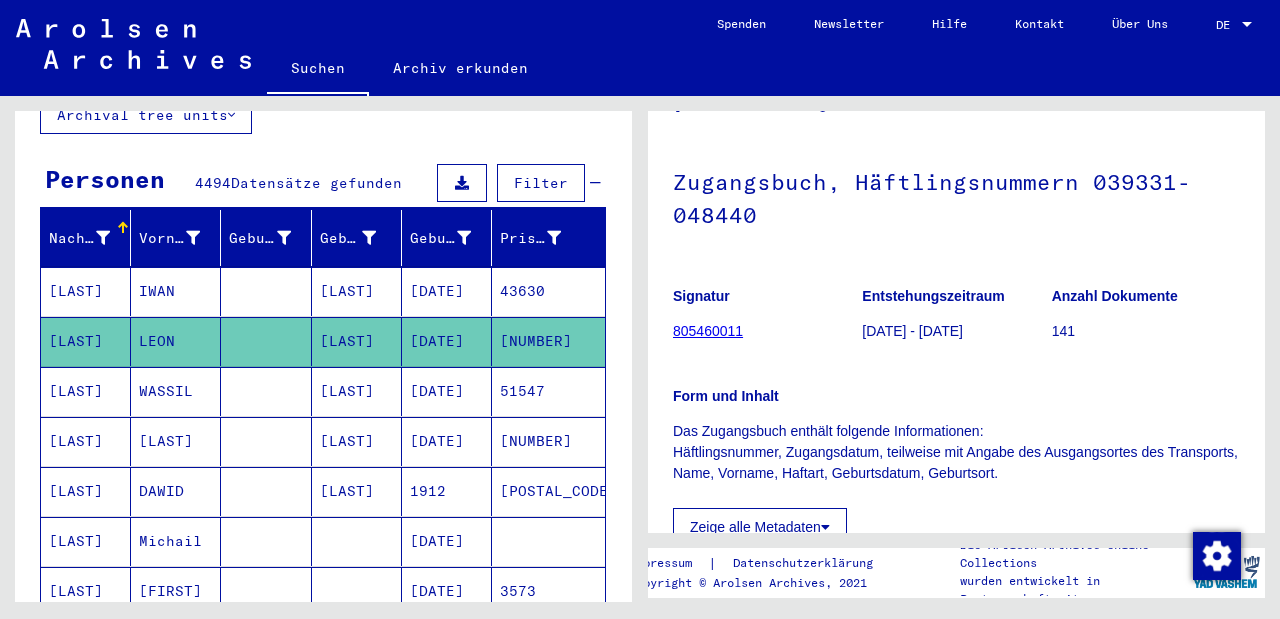 click on "805460011" at bounding box center (708, 331) 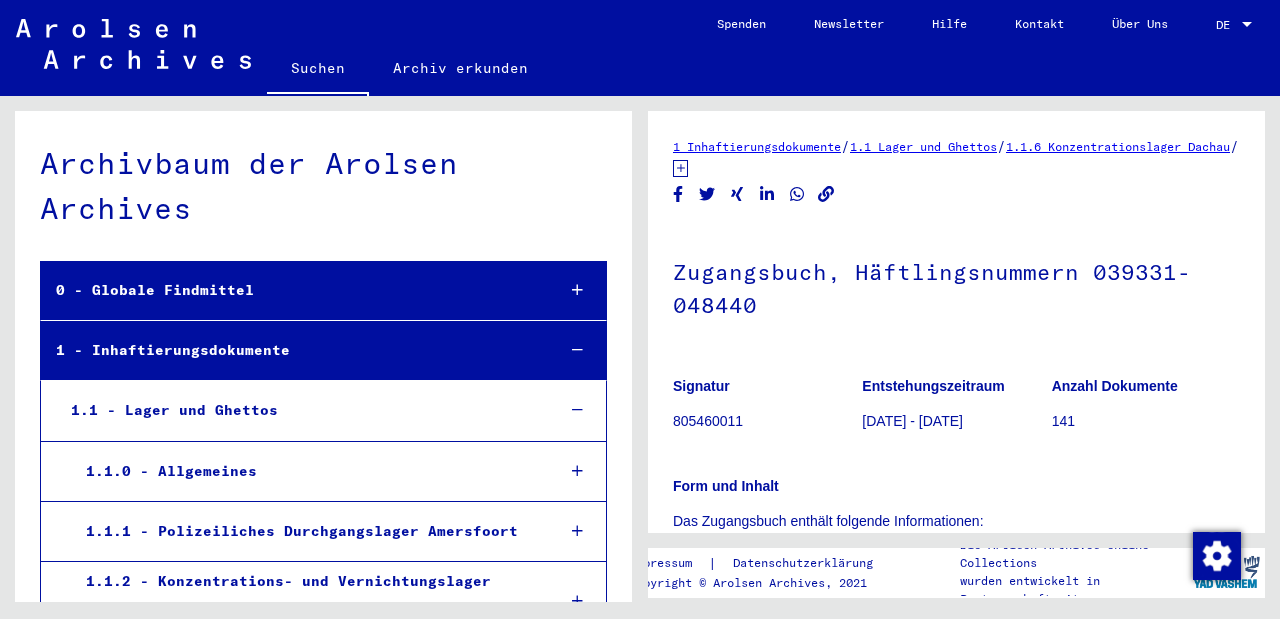scroll, scrollTop: 1885, scrollLeft: 0, axis: vertical 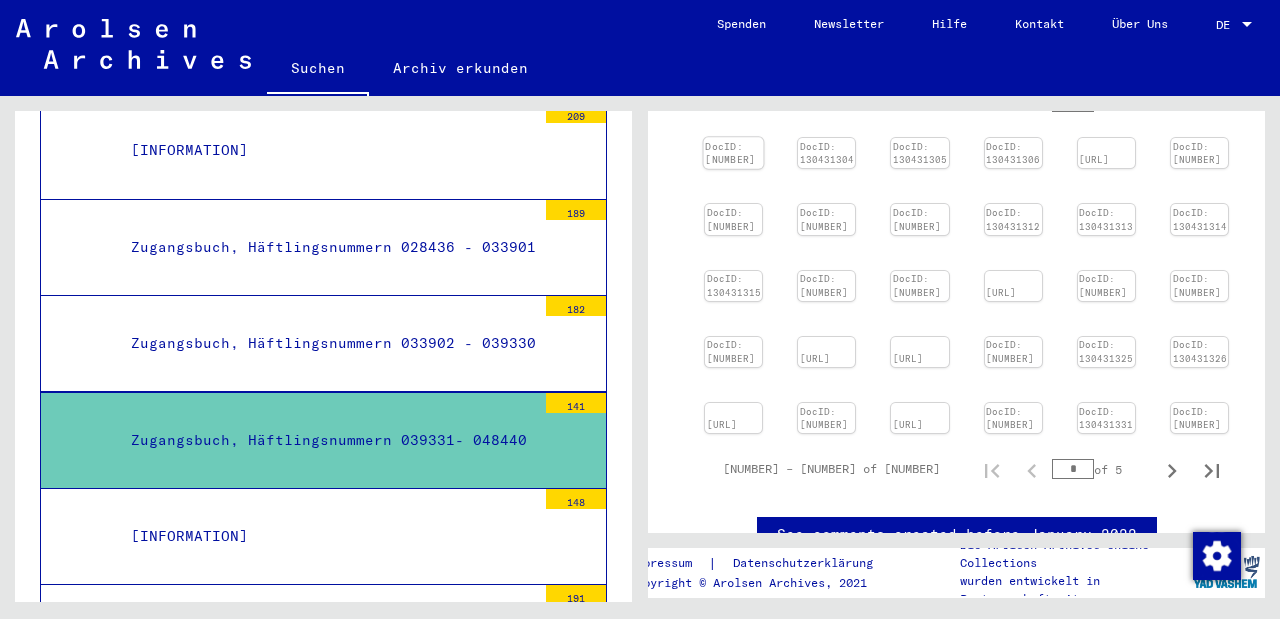 click at bounding box center [734, 137] 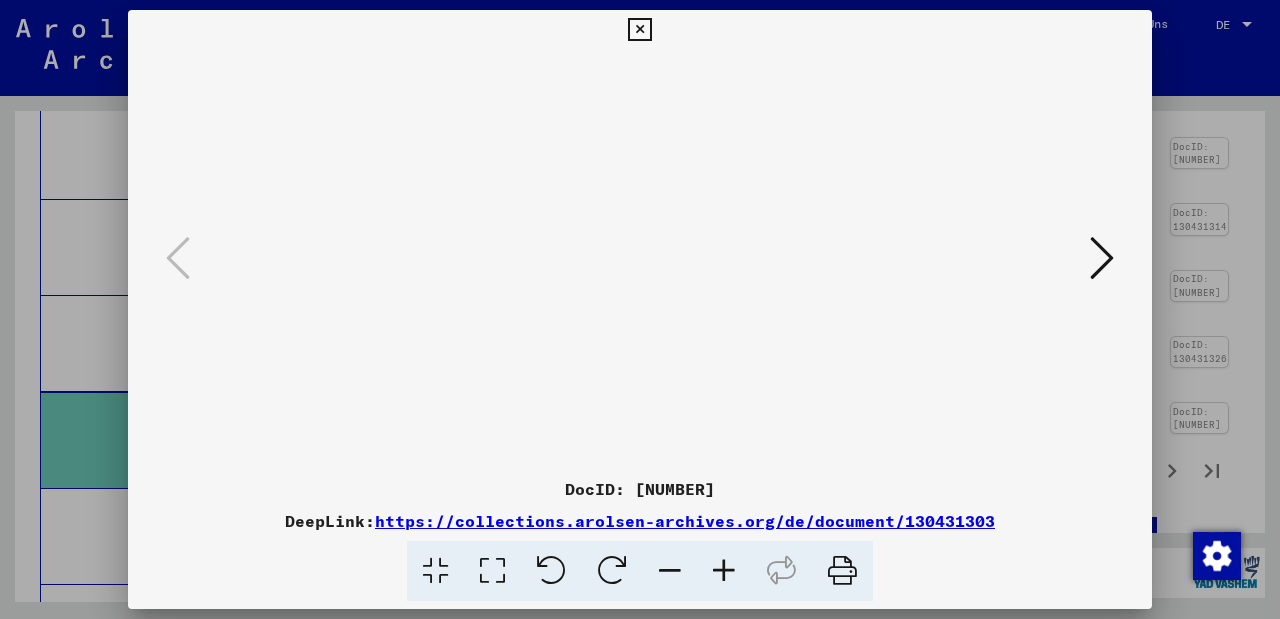 click at bounding box center (1102, 258) 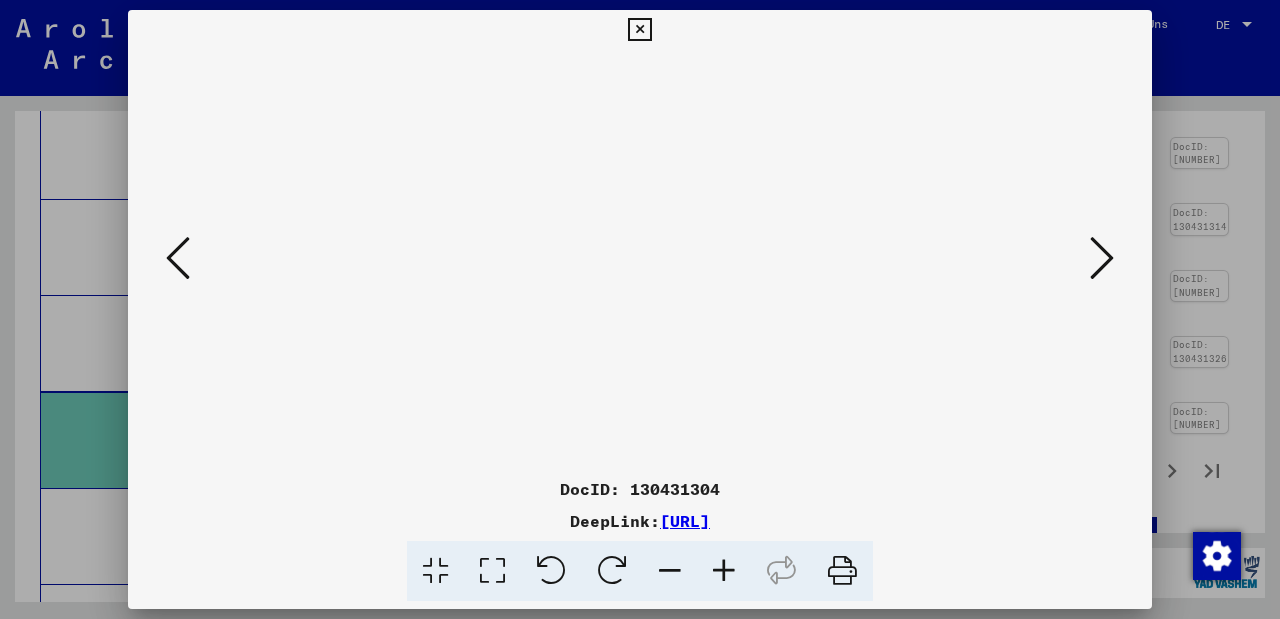 click at bounding box center [1102, 258] 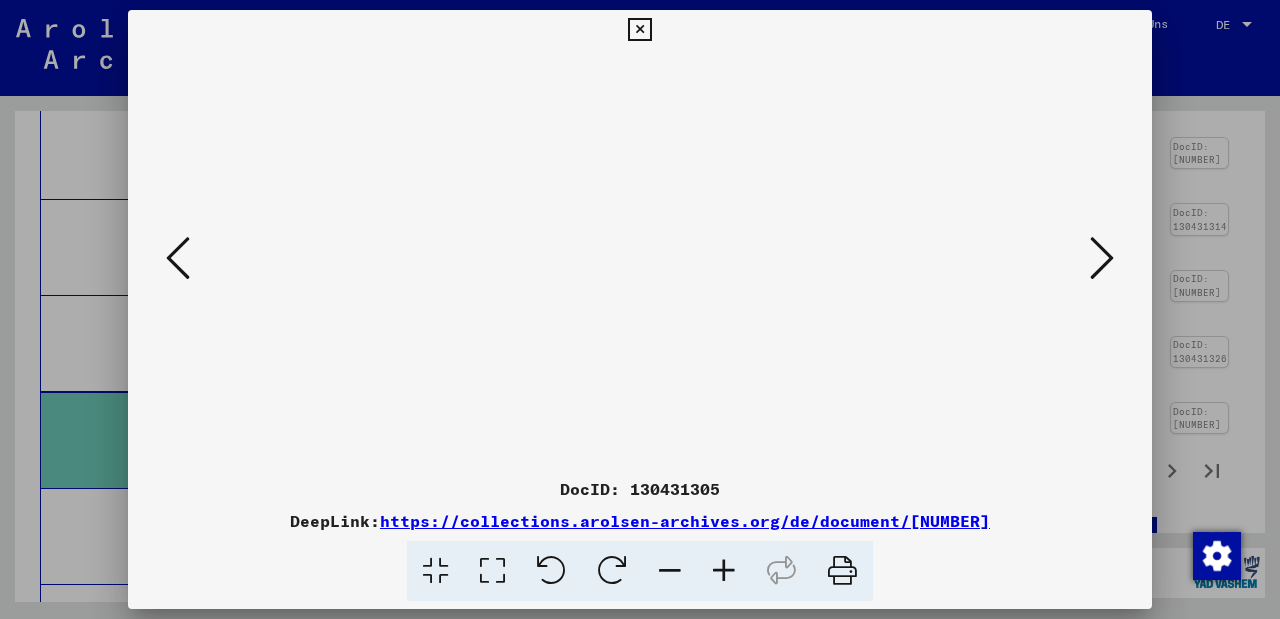 click at bounding box center (1102, 258) 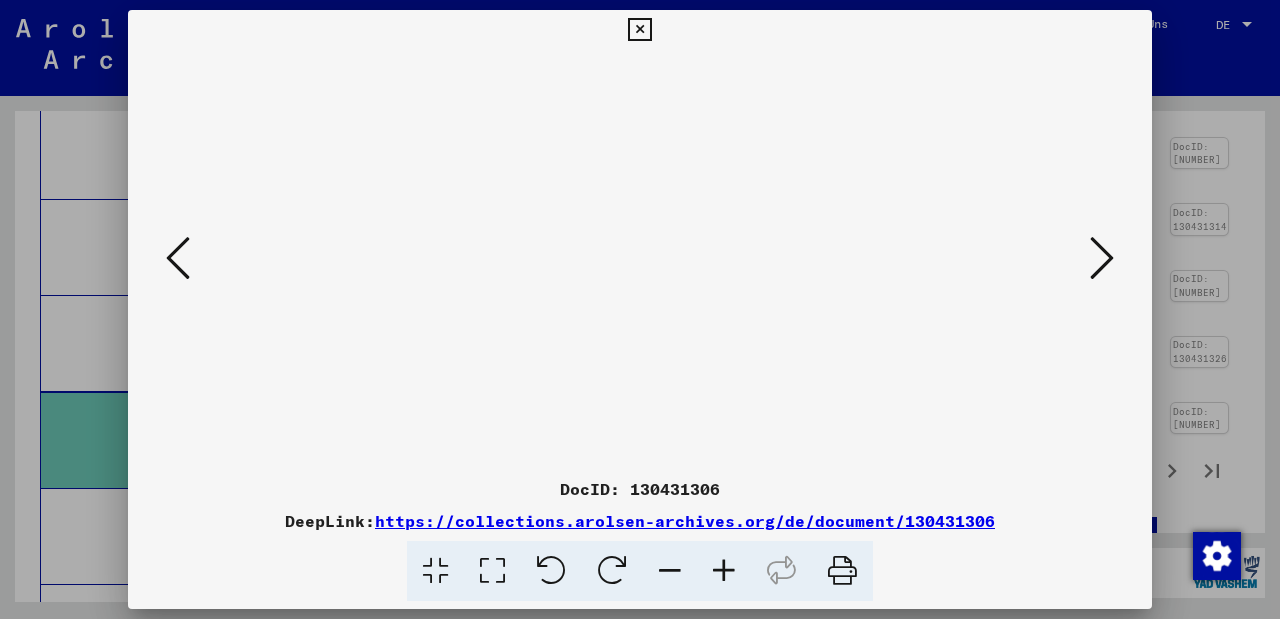 click at bounding box center [1102, 258] 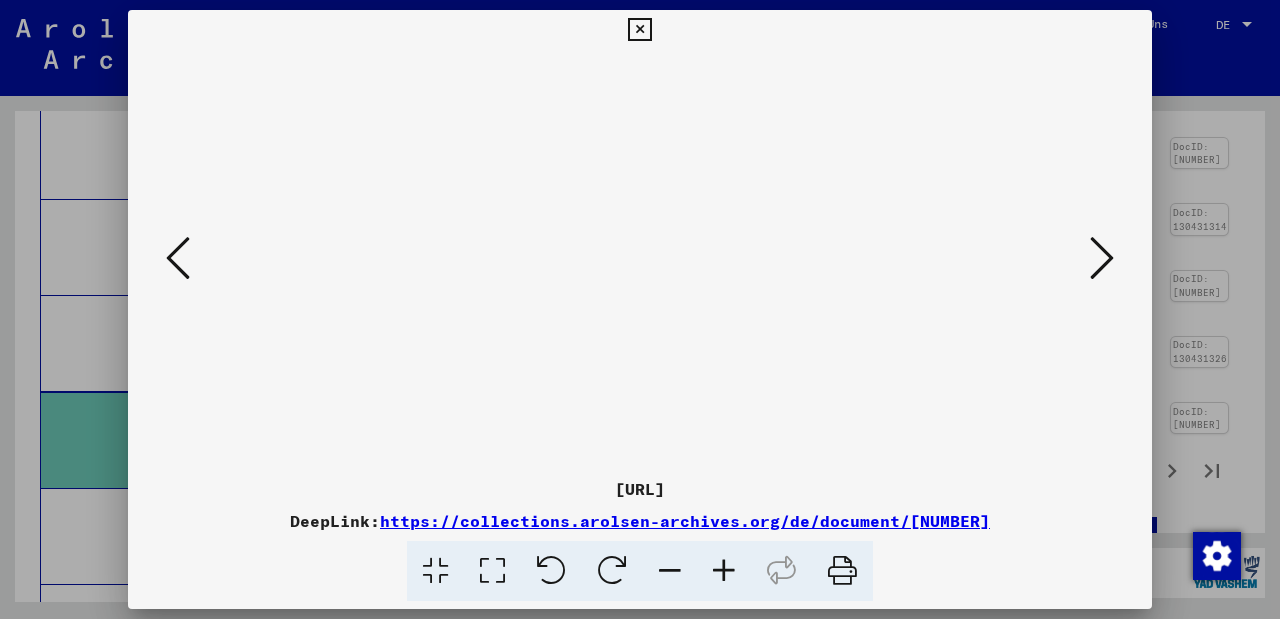 click at bounding box center [1102, 258] 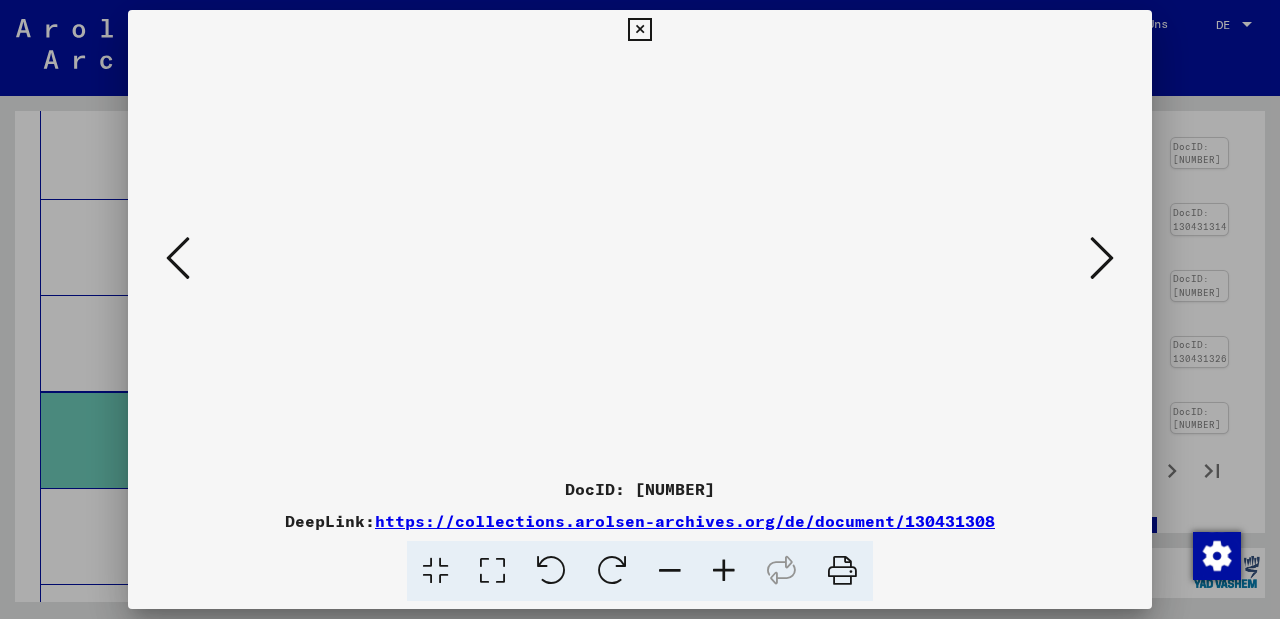 click at bounding box center (1102, 258) 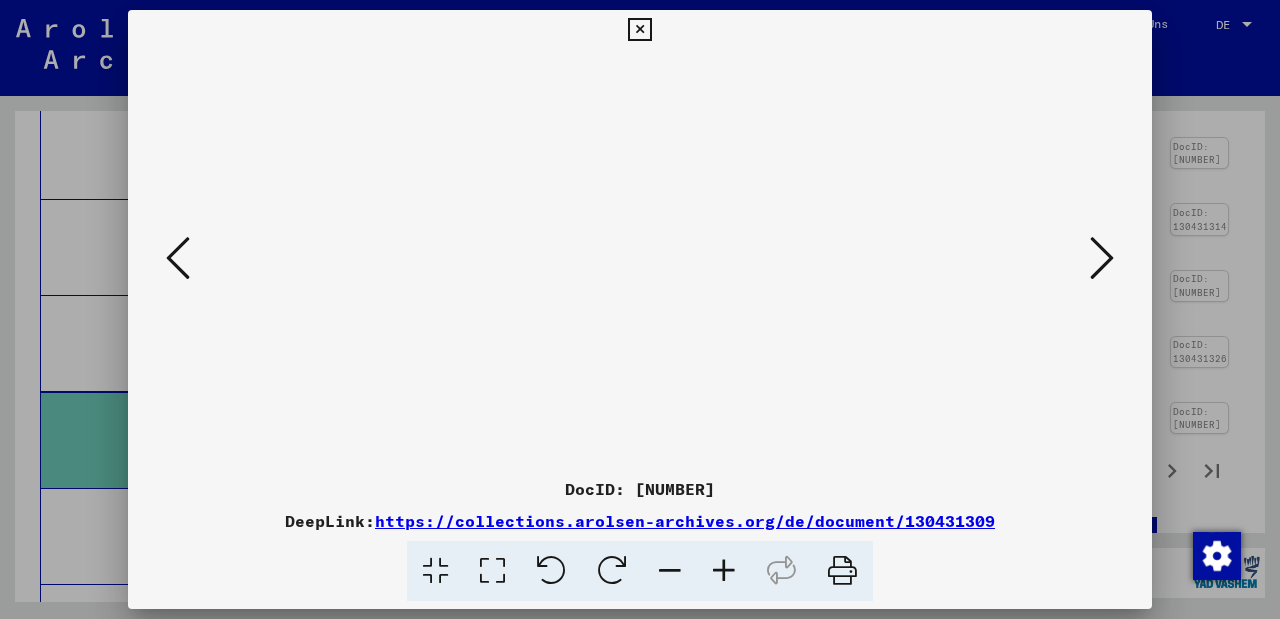 click at bounding box center [1102, 258] 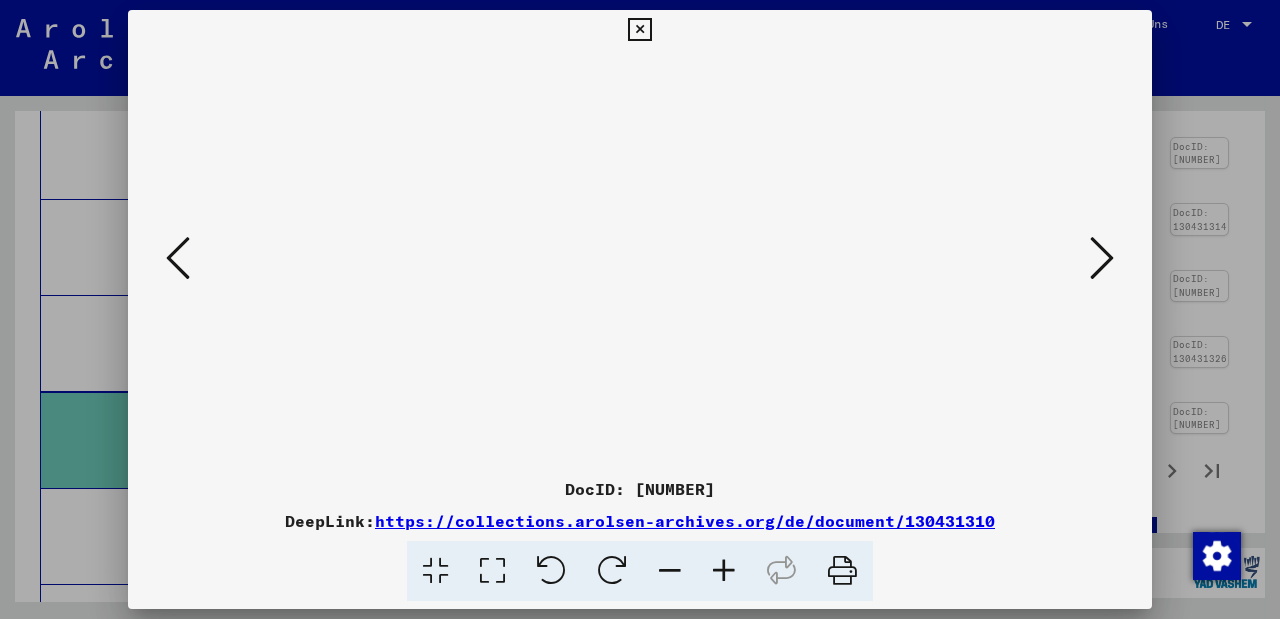 click at bounding box center [1102, 258] 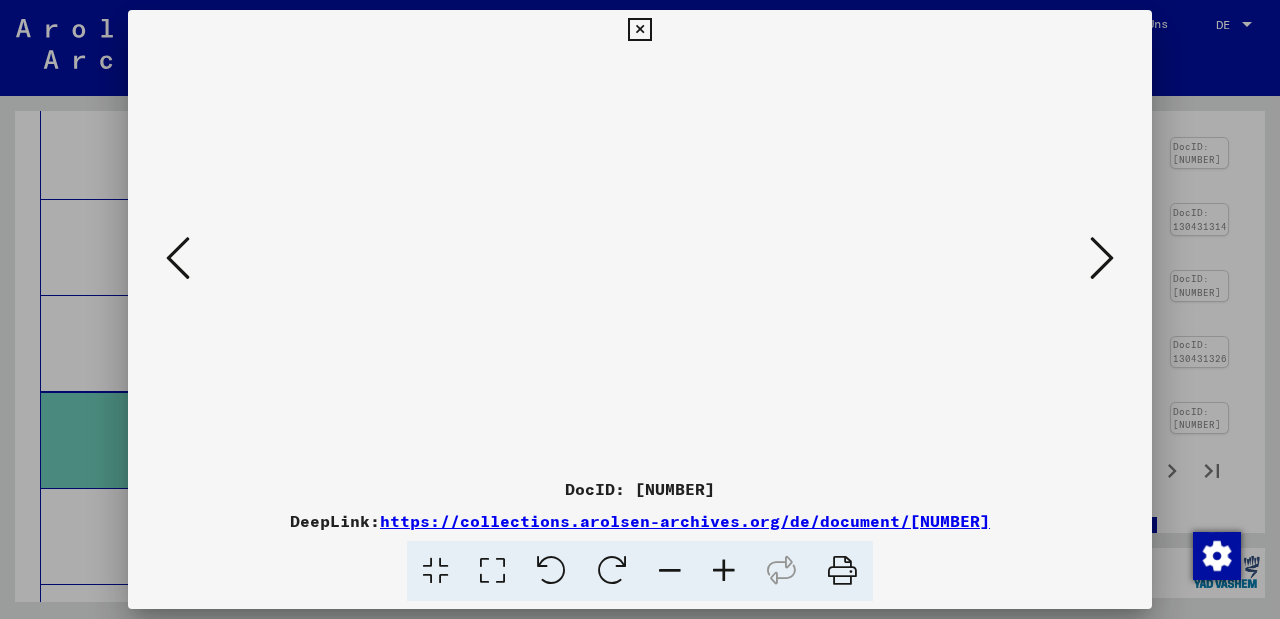 click at bounding box center (1102, 258) 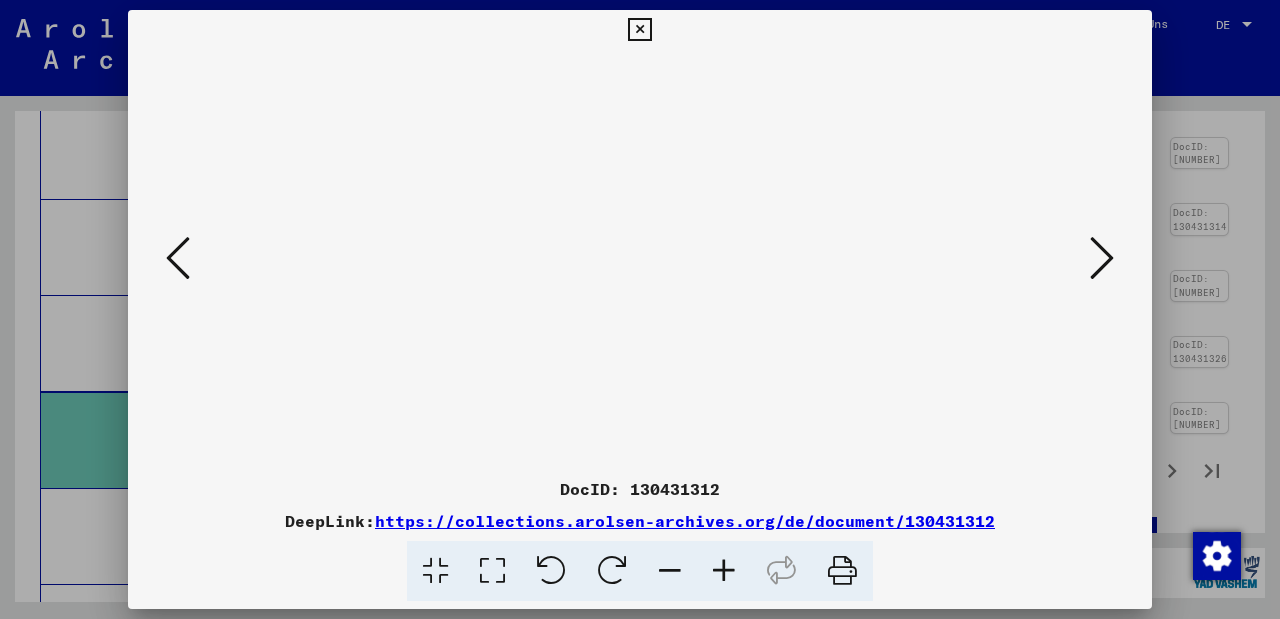 click at bounding box center [1102, 258] 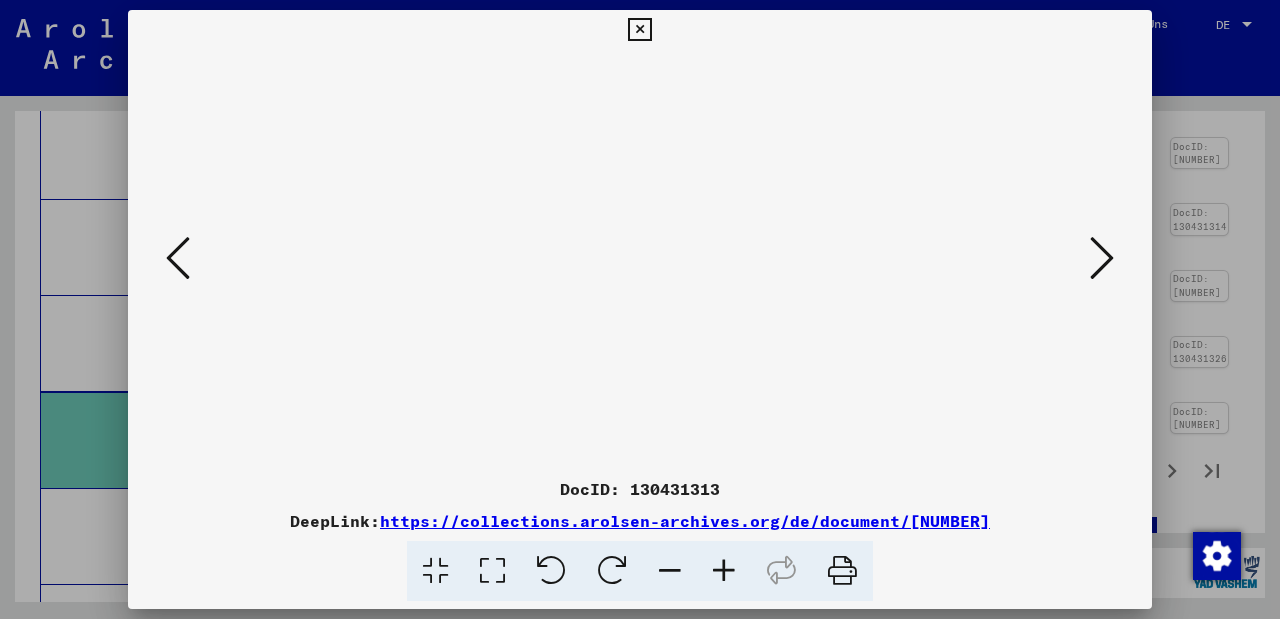 click at bounding box center [1102, 258] 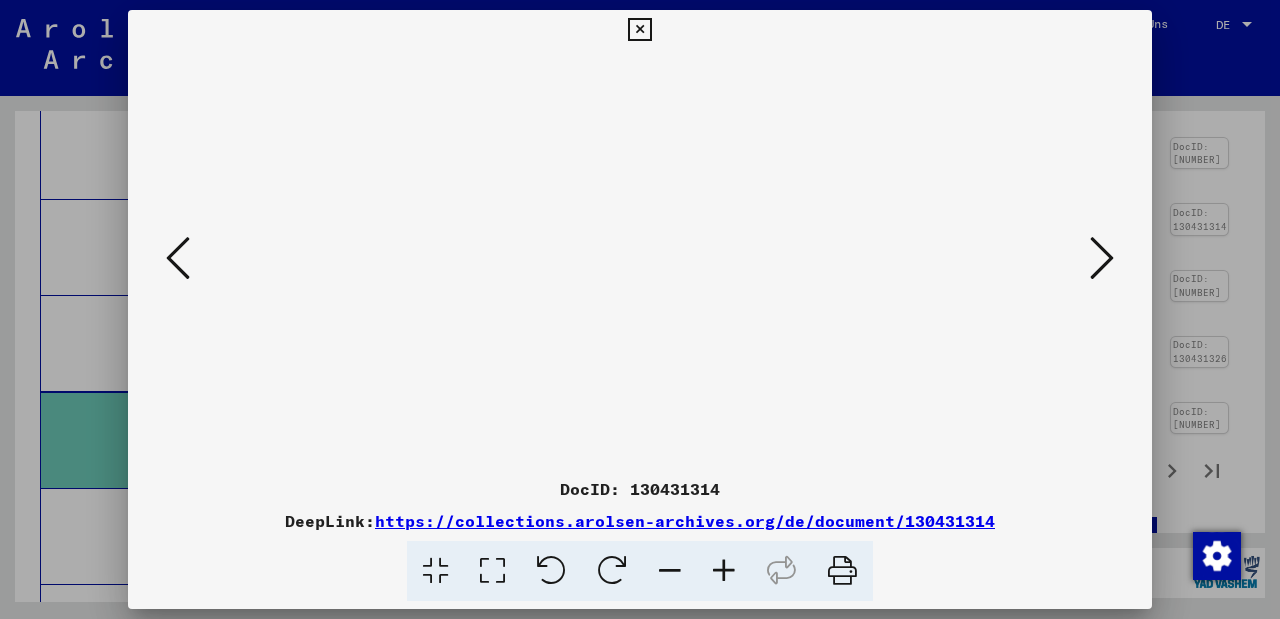 click at bounding box center [1102, 258] 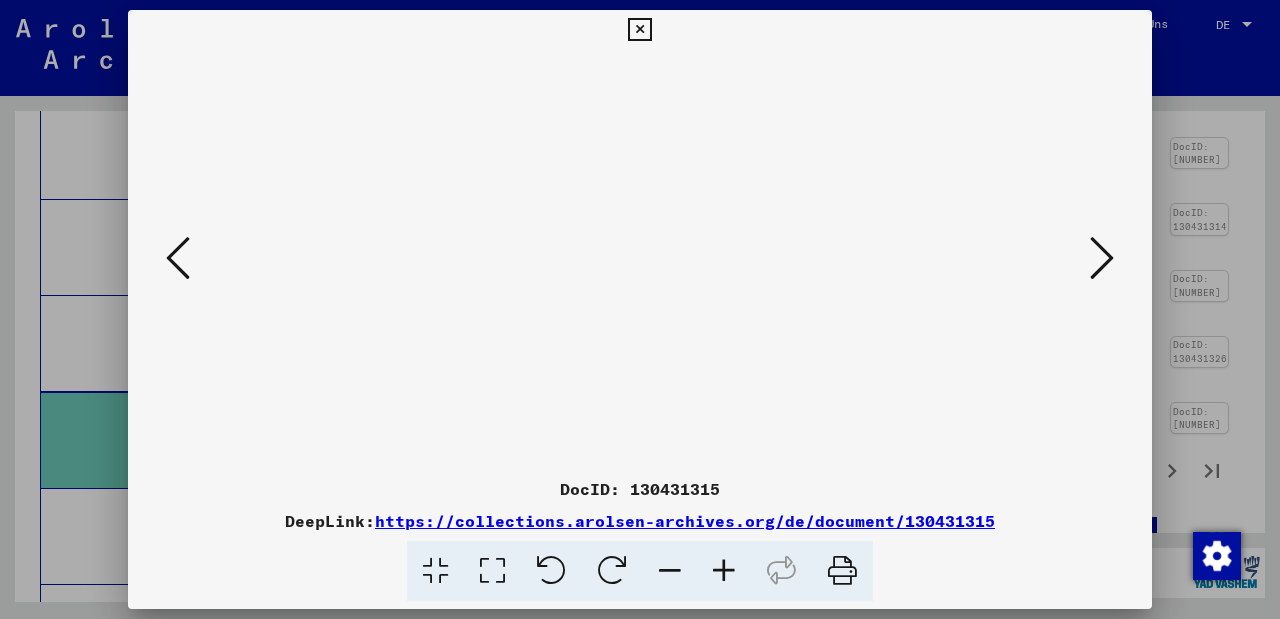 click at bounding box center [1102, 258] 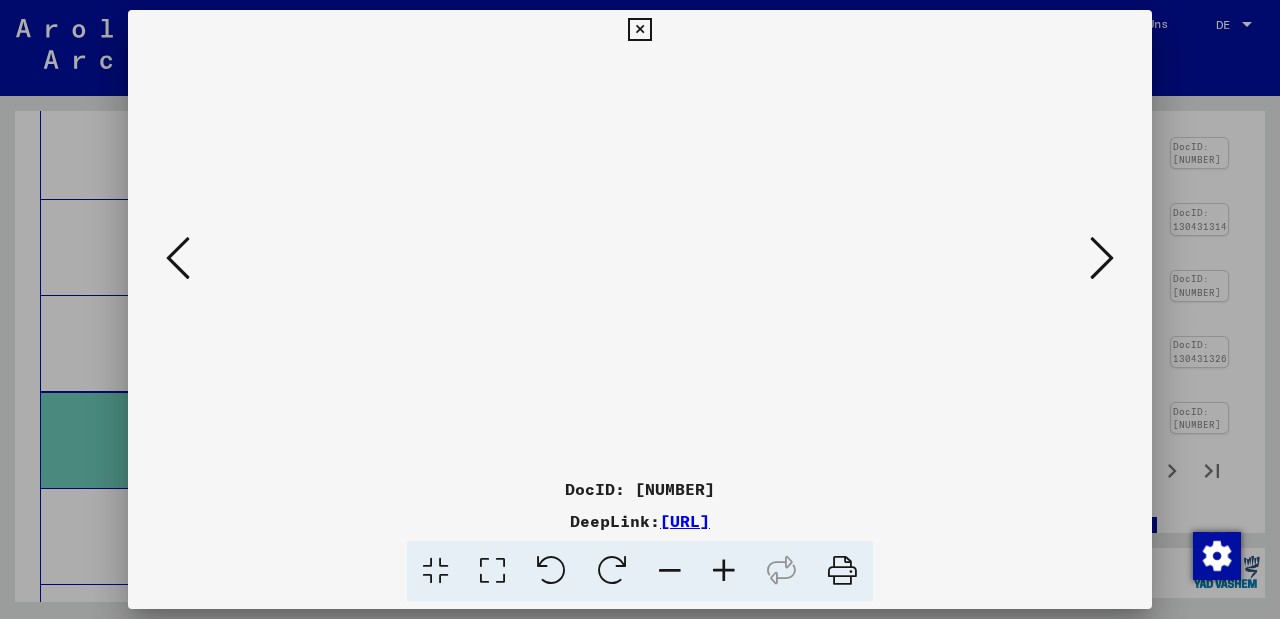 click at bounding box center (1102, 258) 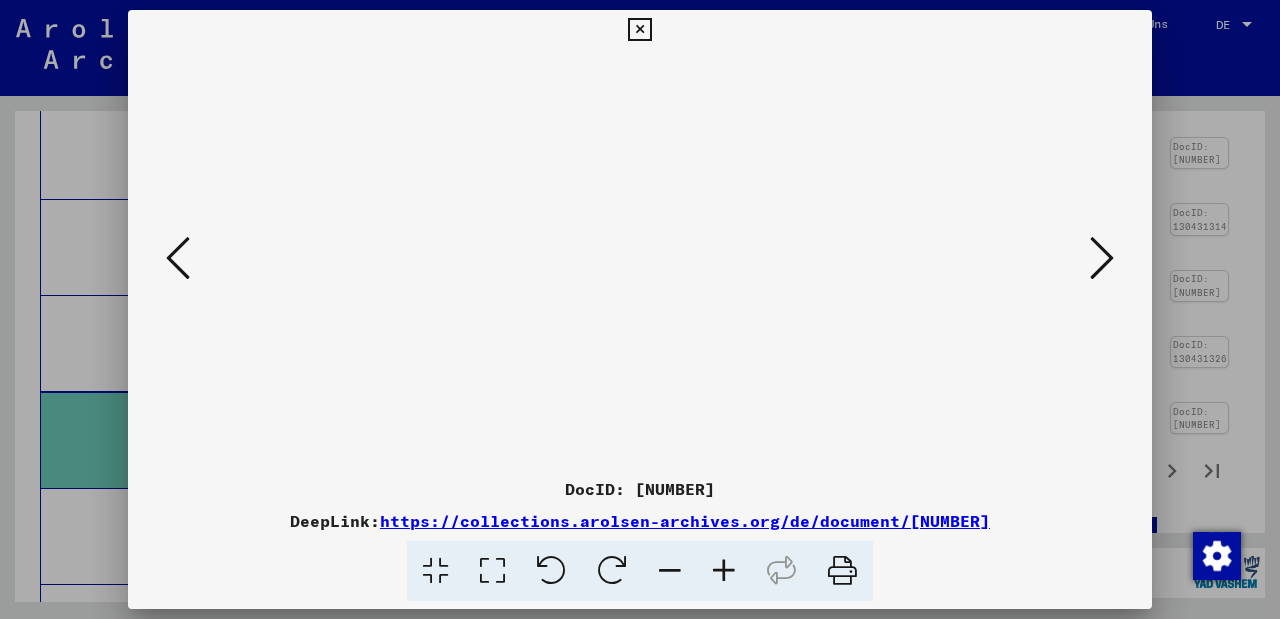 click at bounding box center [1102, 258] 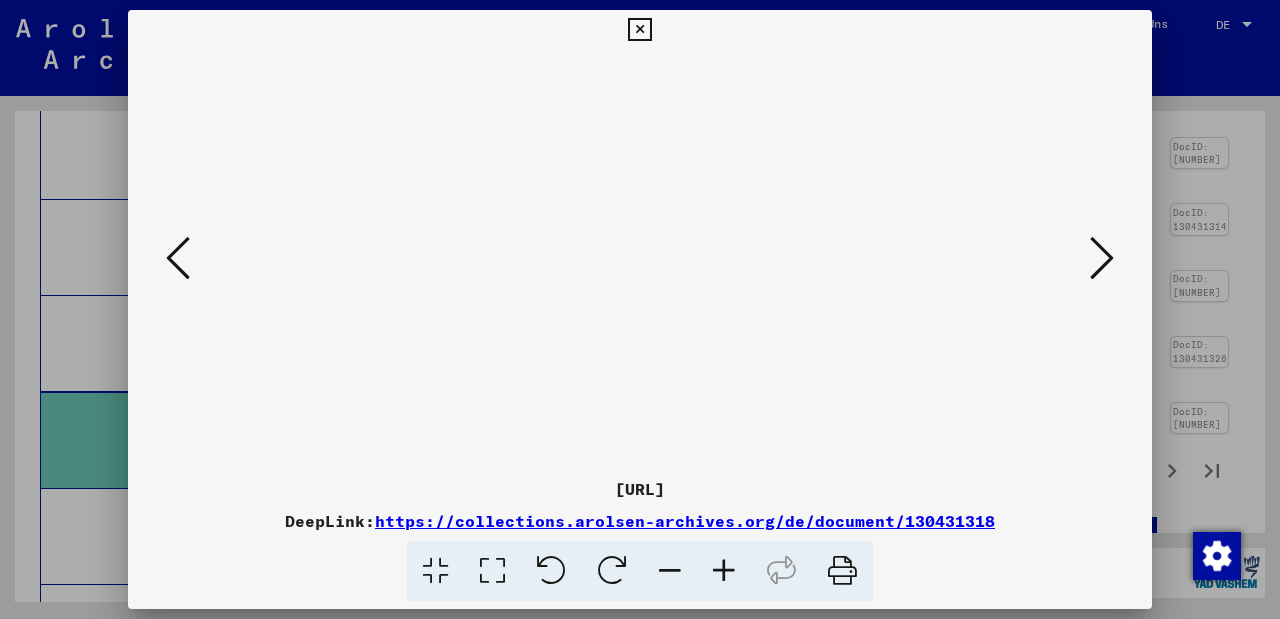 click at bounding box center (1102, 258) 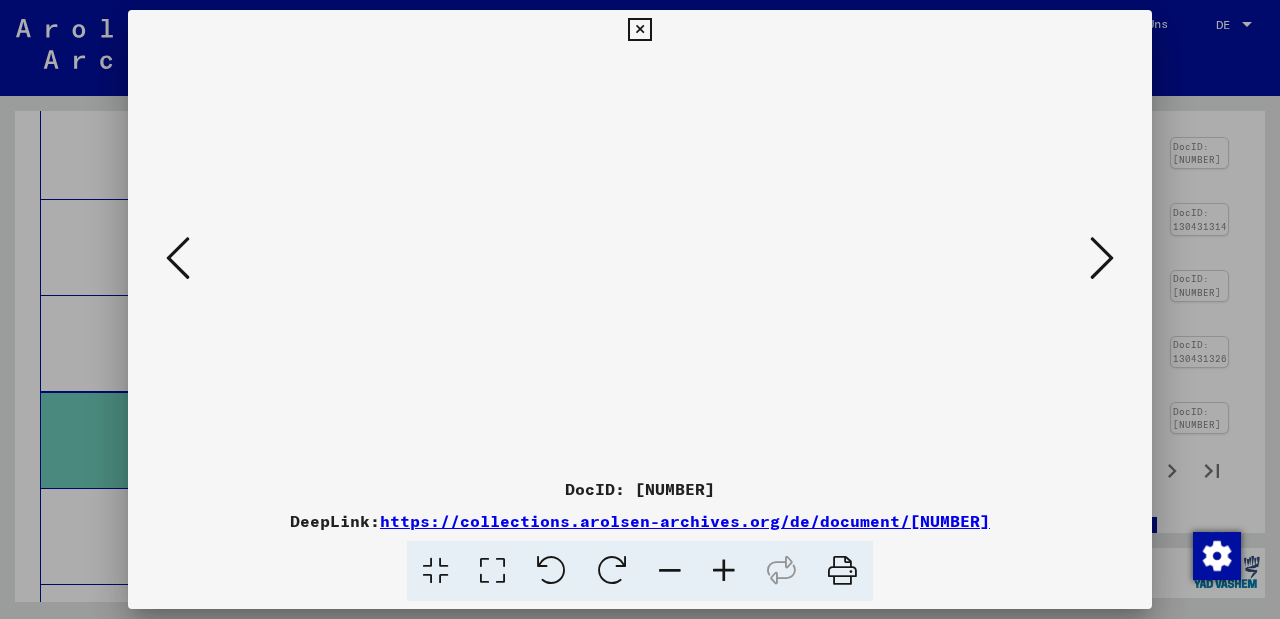 click at bounding box center [1102, 258] 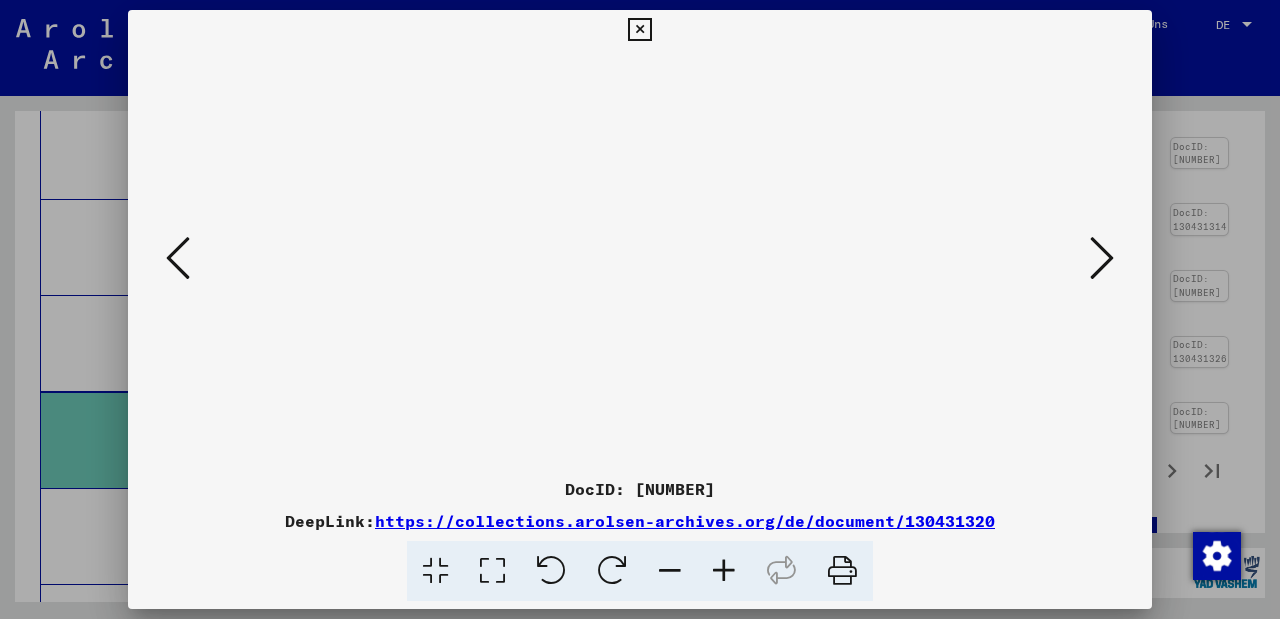 click at bounding box center [1102, 258] 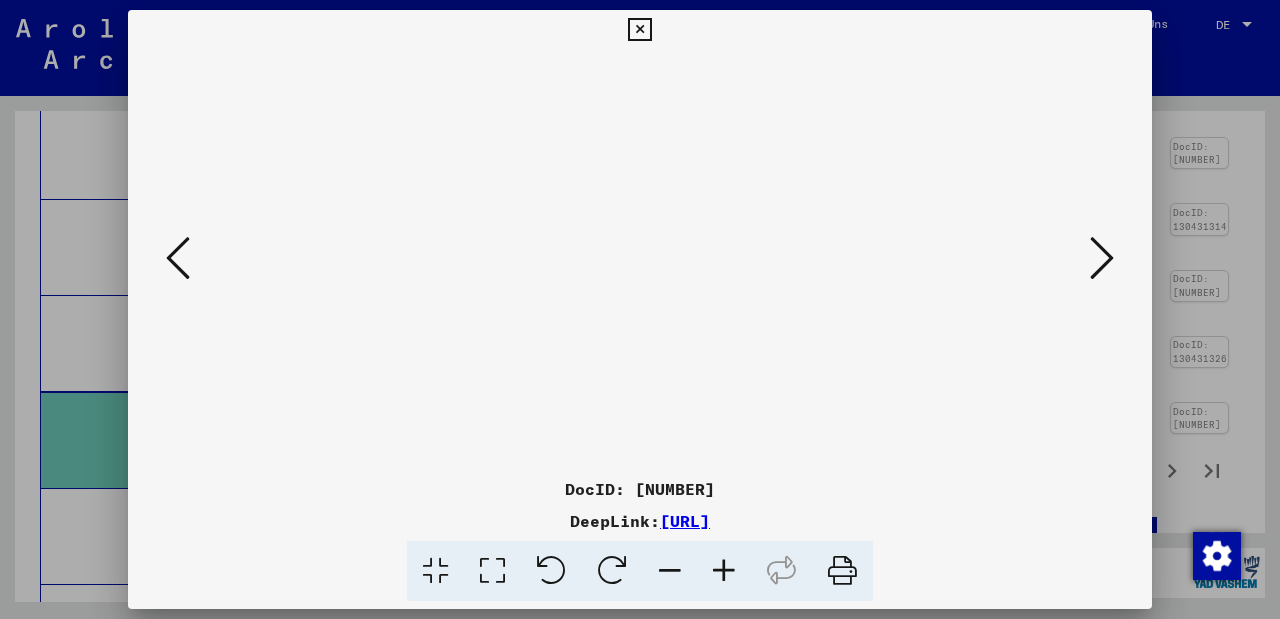 click at bounding box center (1102, 258) 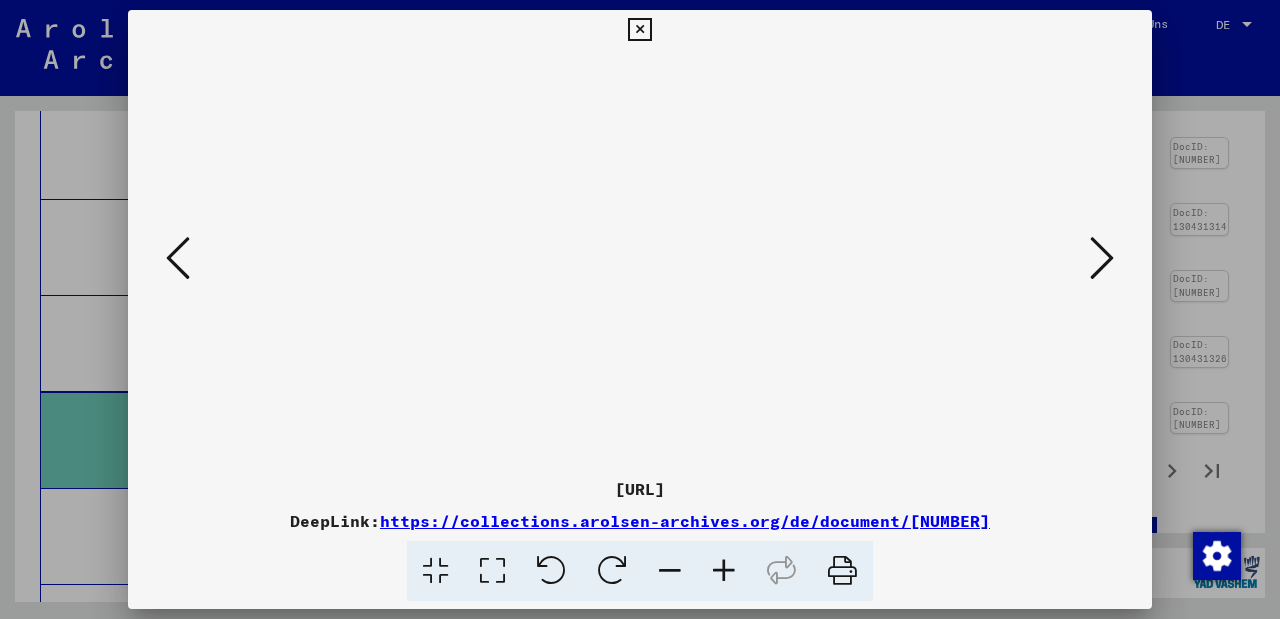 click at bounding box center [1102, 258] 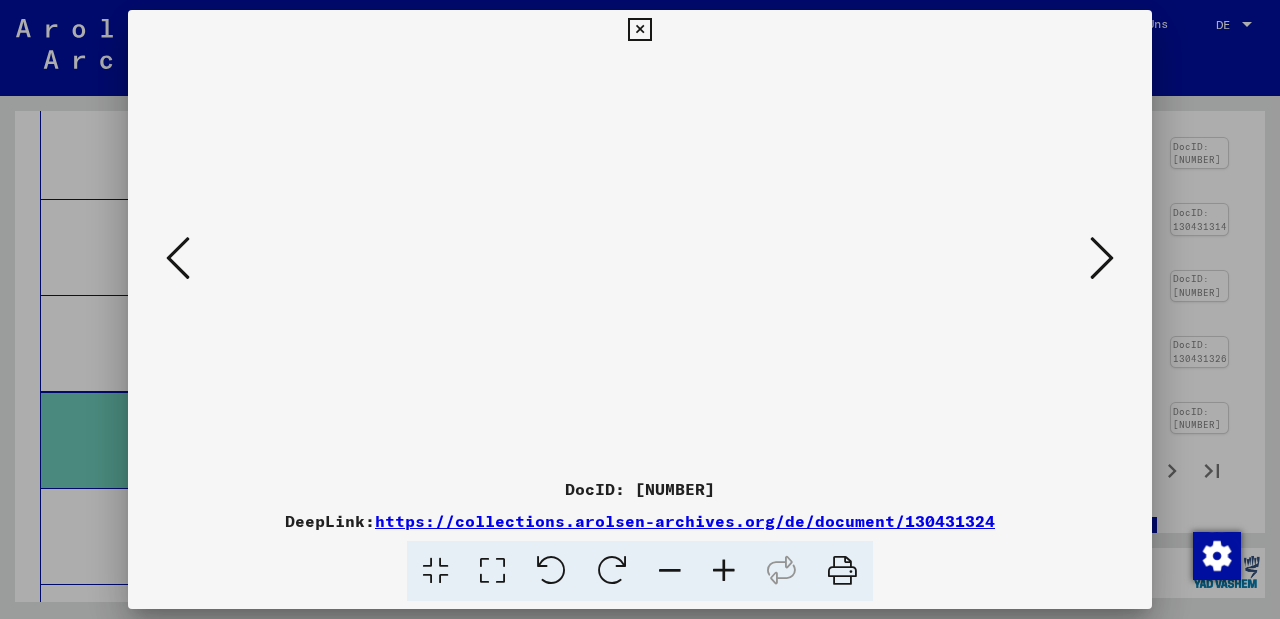 click at bounding box center [1102, 258] 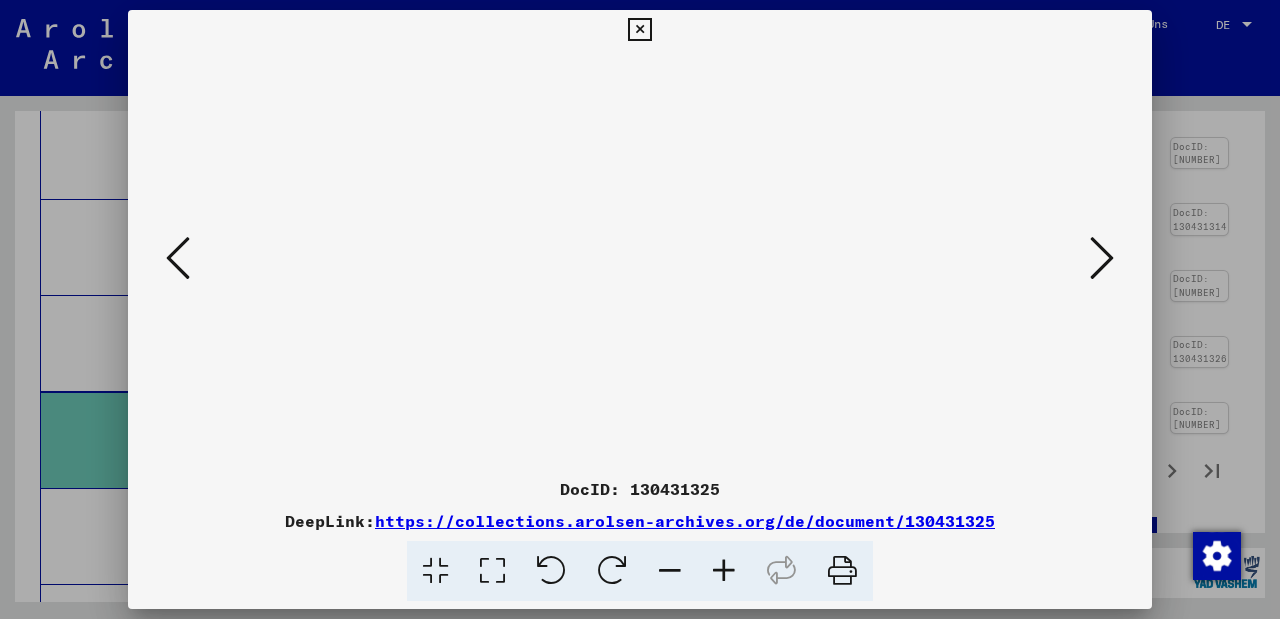 click at bounding box center [1102, 258] 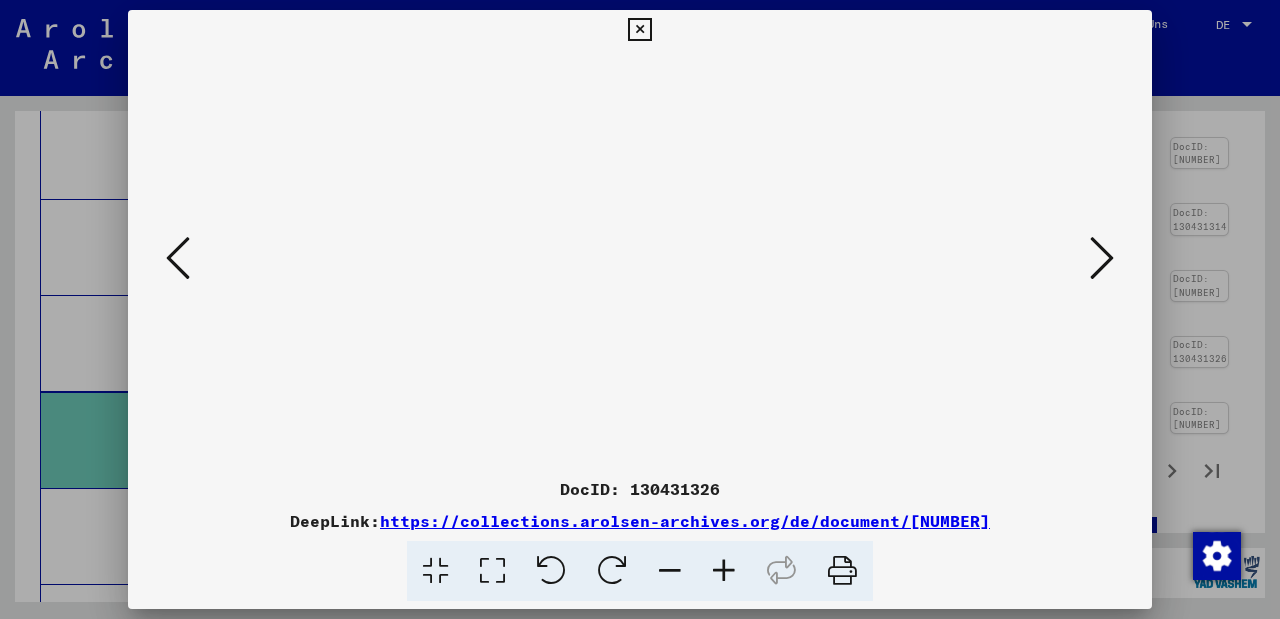 click at bounding box center [1102, 258] 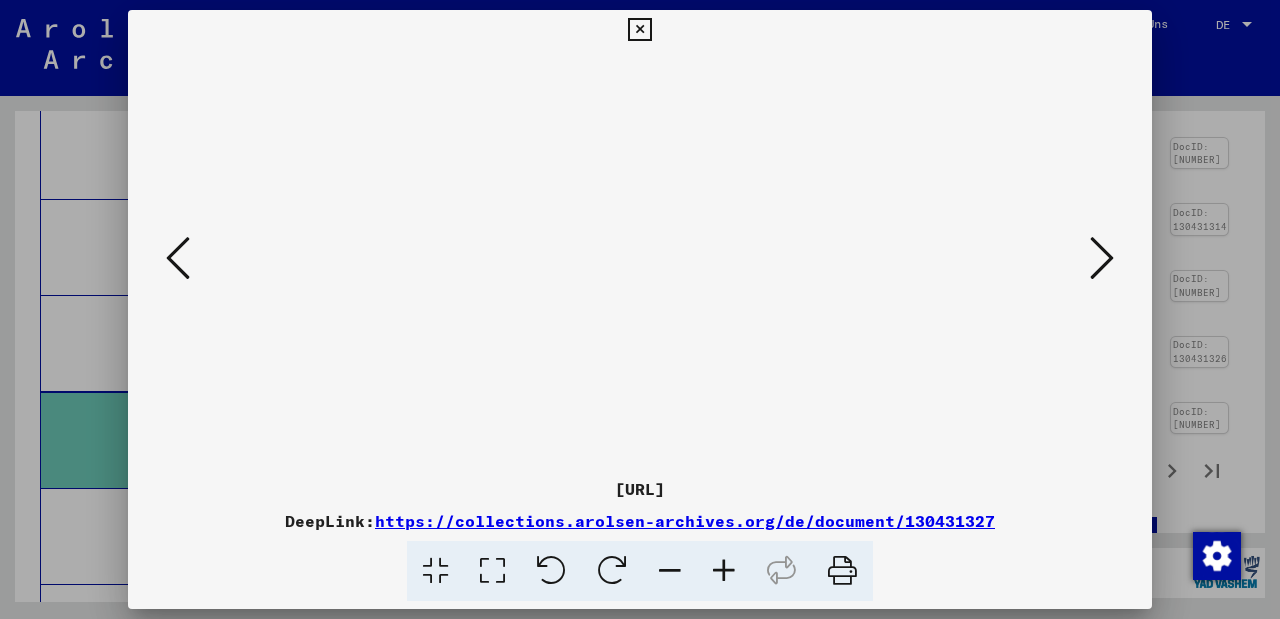 click at bounding box center (1102, 258) 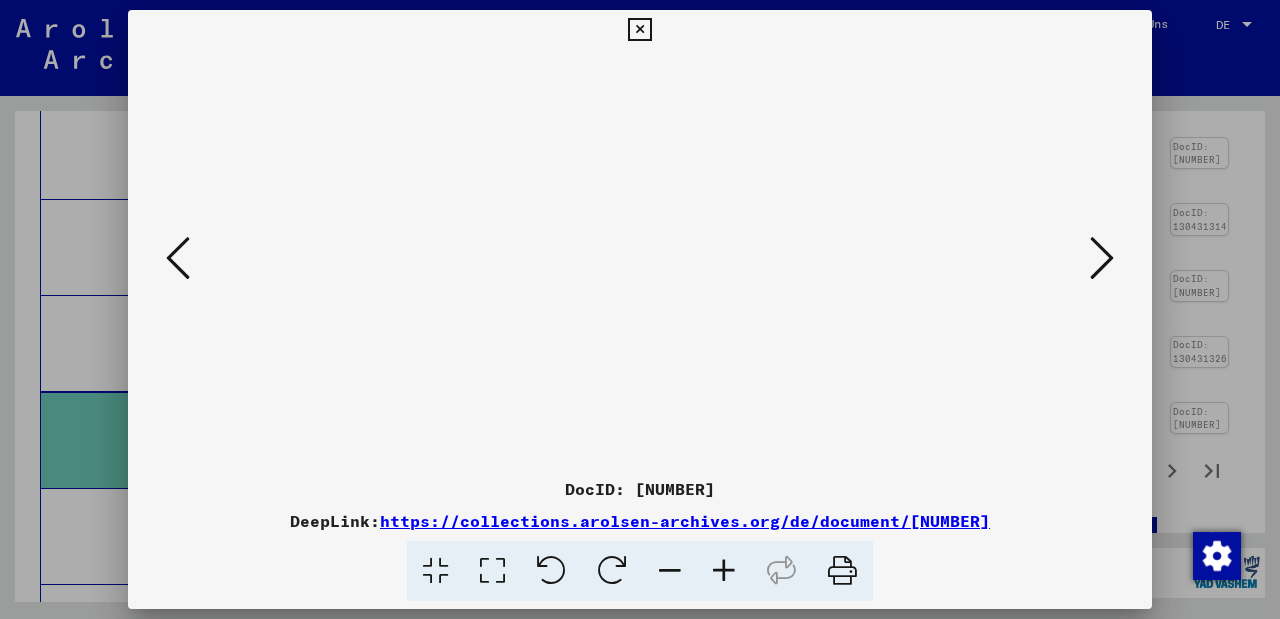 click at bounding box center [1102, 258] 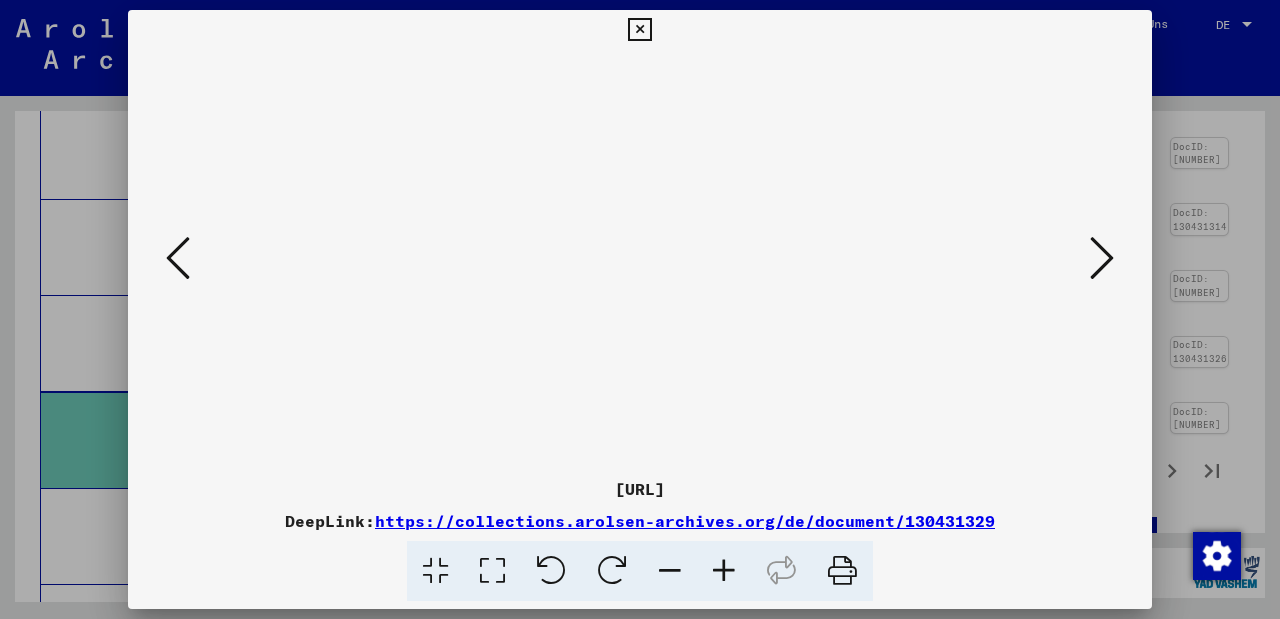 click at bounding box center (1102, 258) 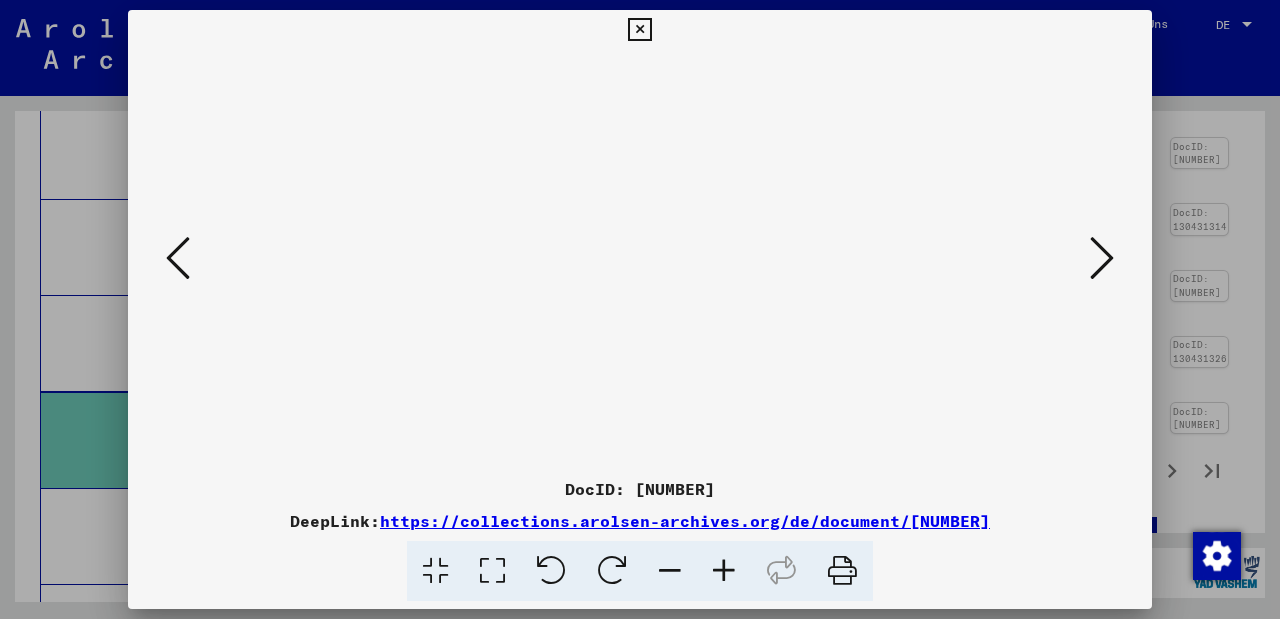 click at bounding box center (1102, 258) 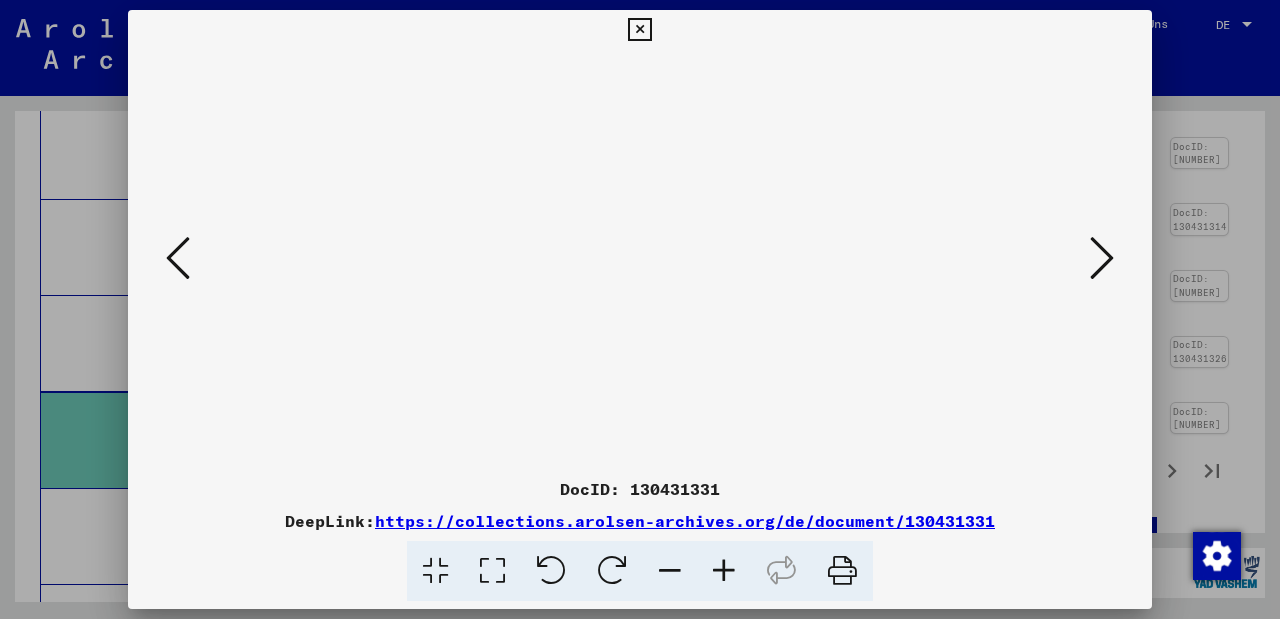 click at bounding box center (1102, 258) 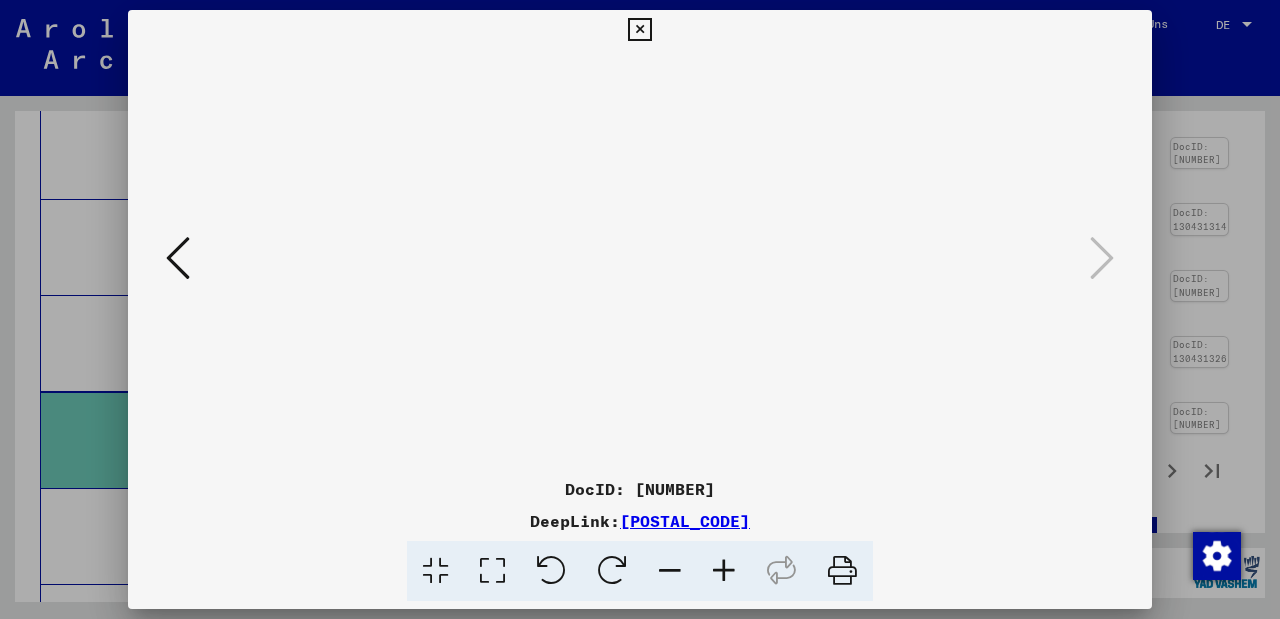 click at bounding box center (178, 258) 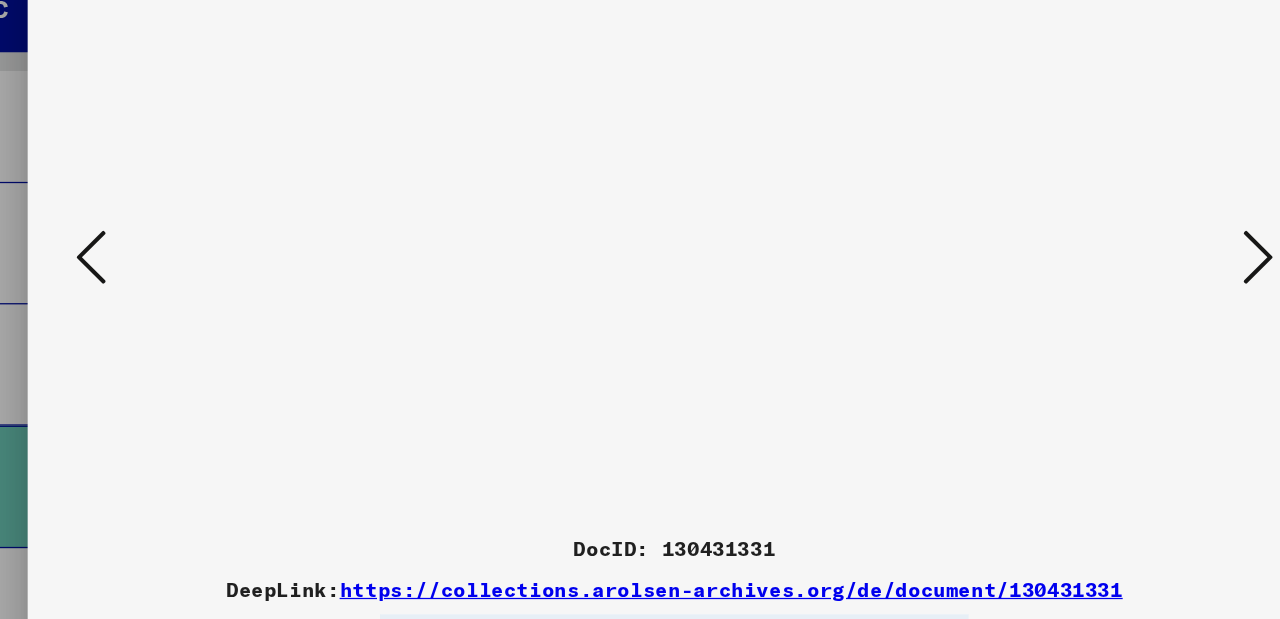 click at bounding box center (178, 258) 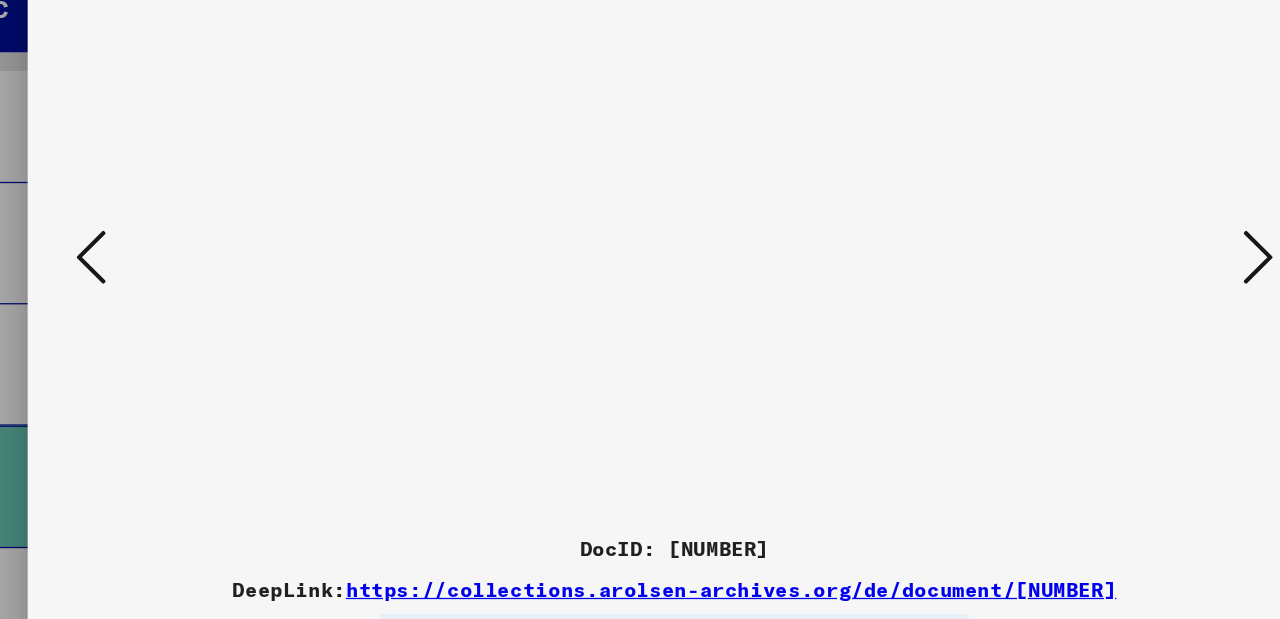 click at bounding box center [178, 258] 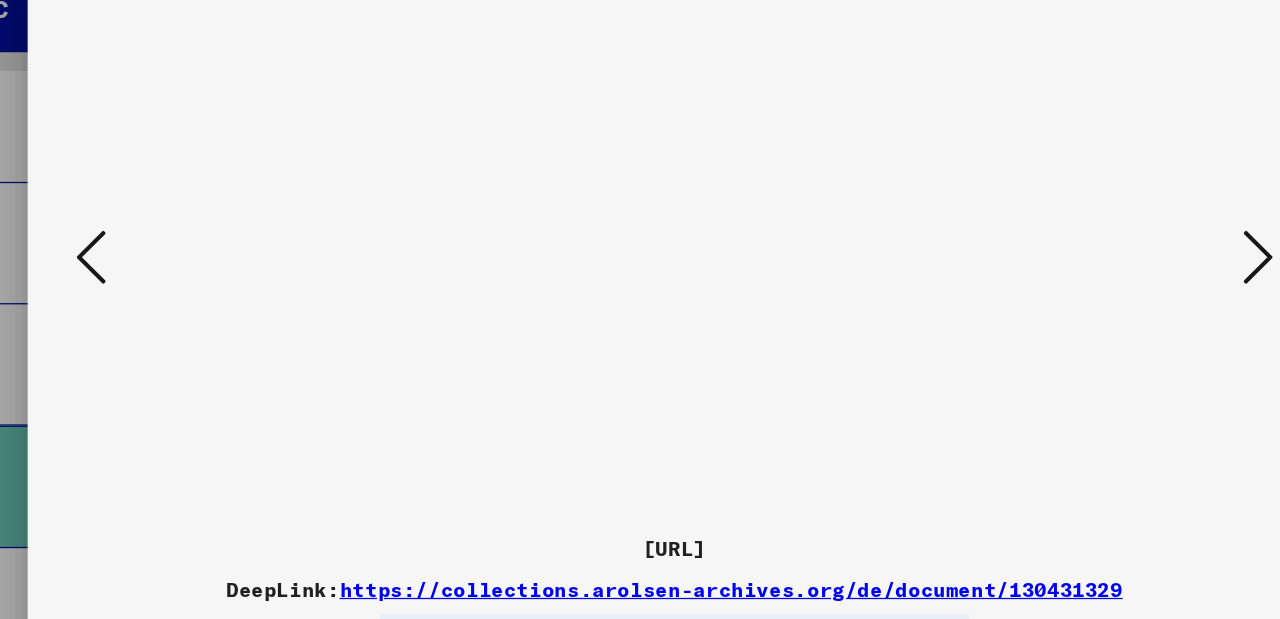 click at bounding box center (178, 258) 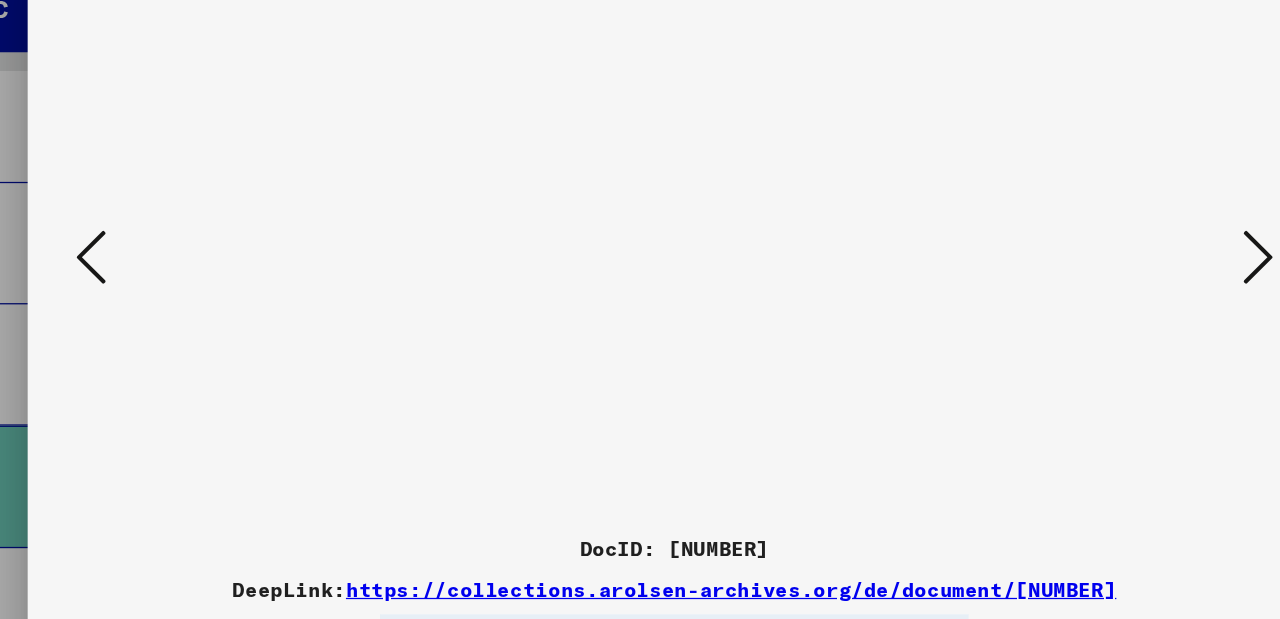 click at bounding box center [178, 258] 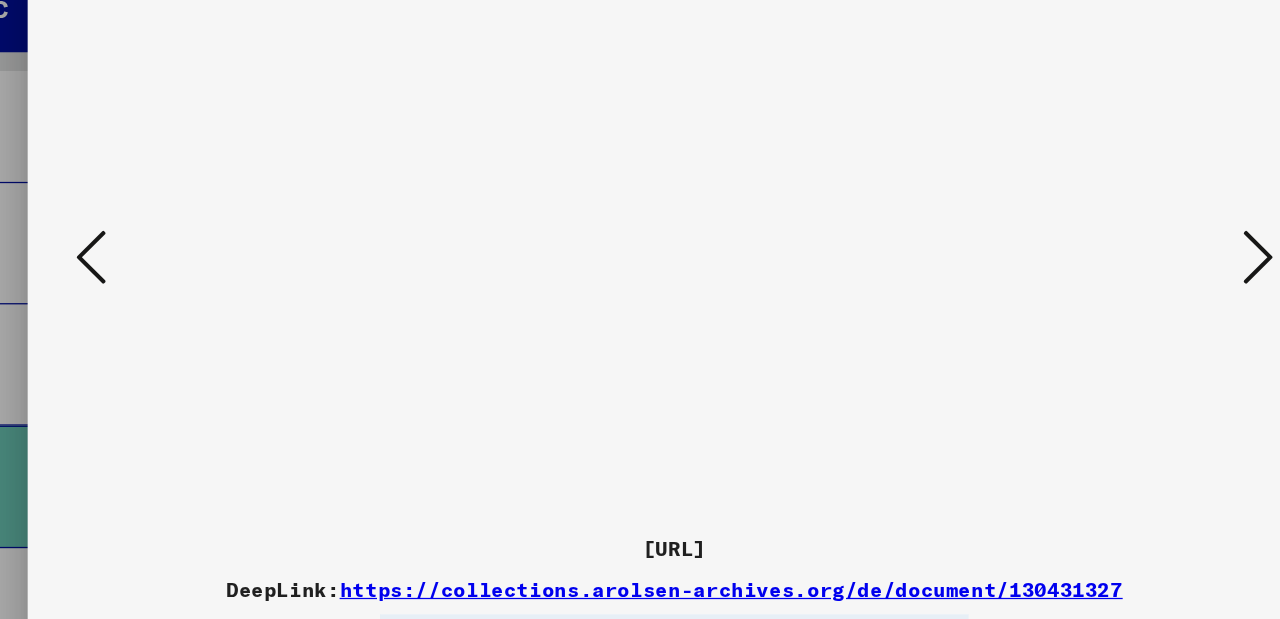 click at bounding box center (178, 258) 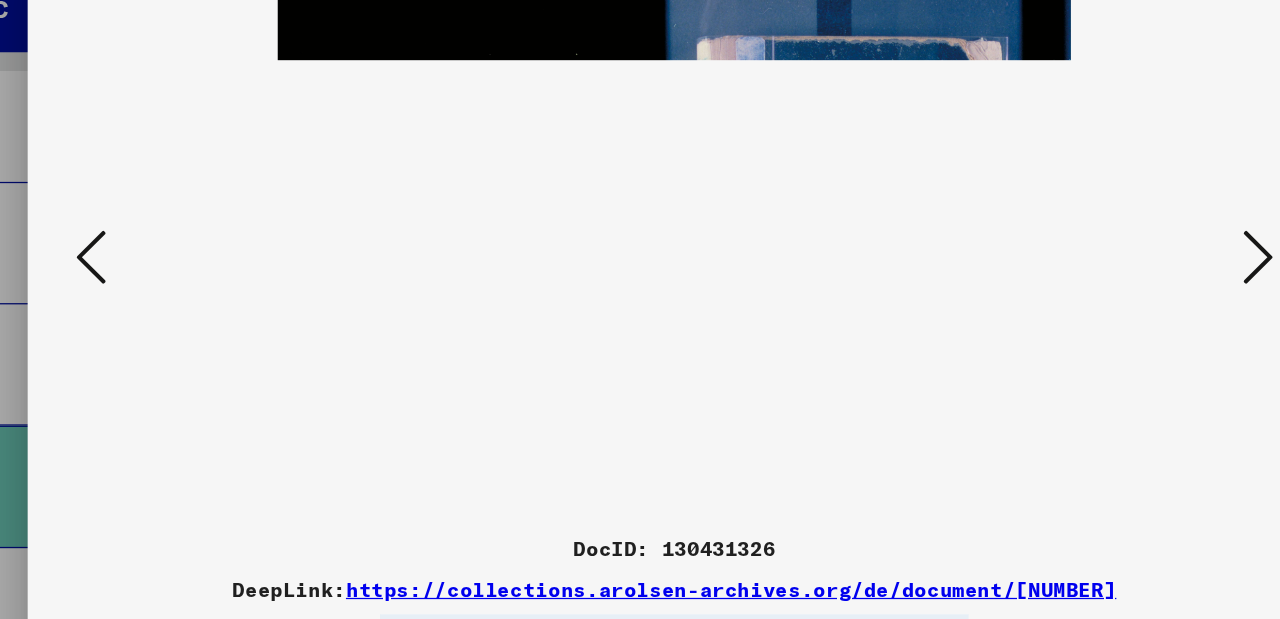 click at bounding box center [178, 258] 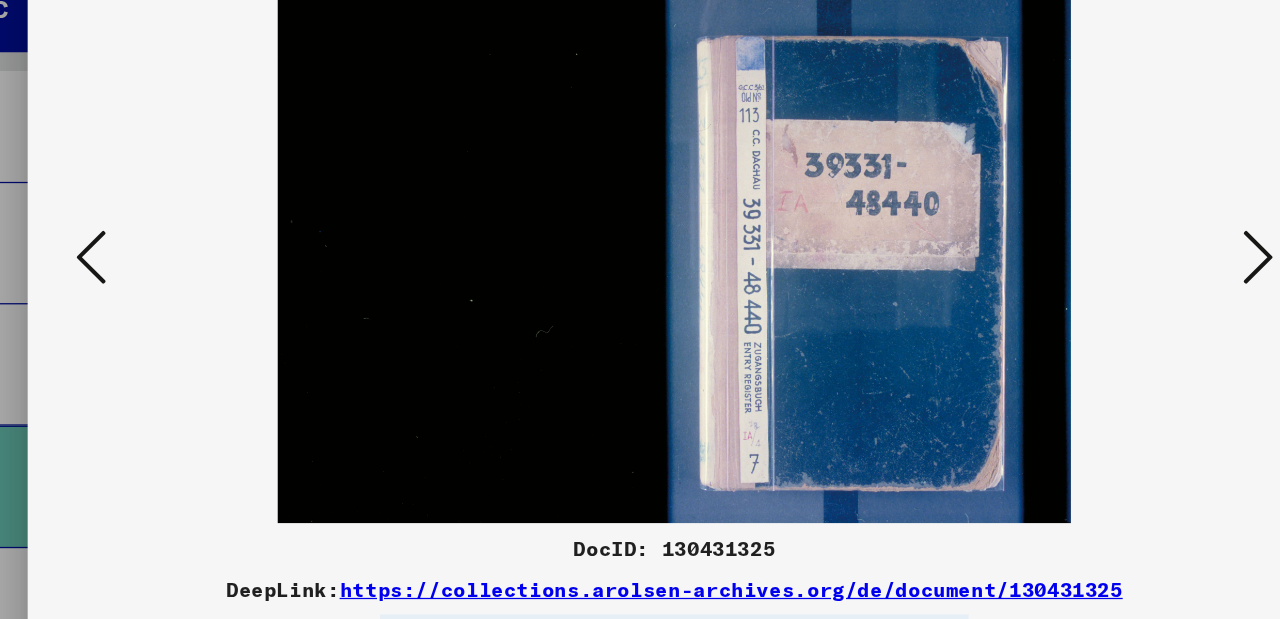 click at bounding box center (178, 258) 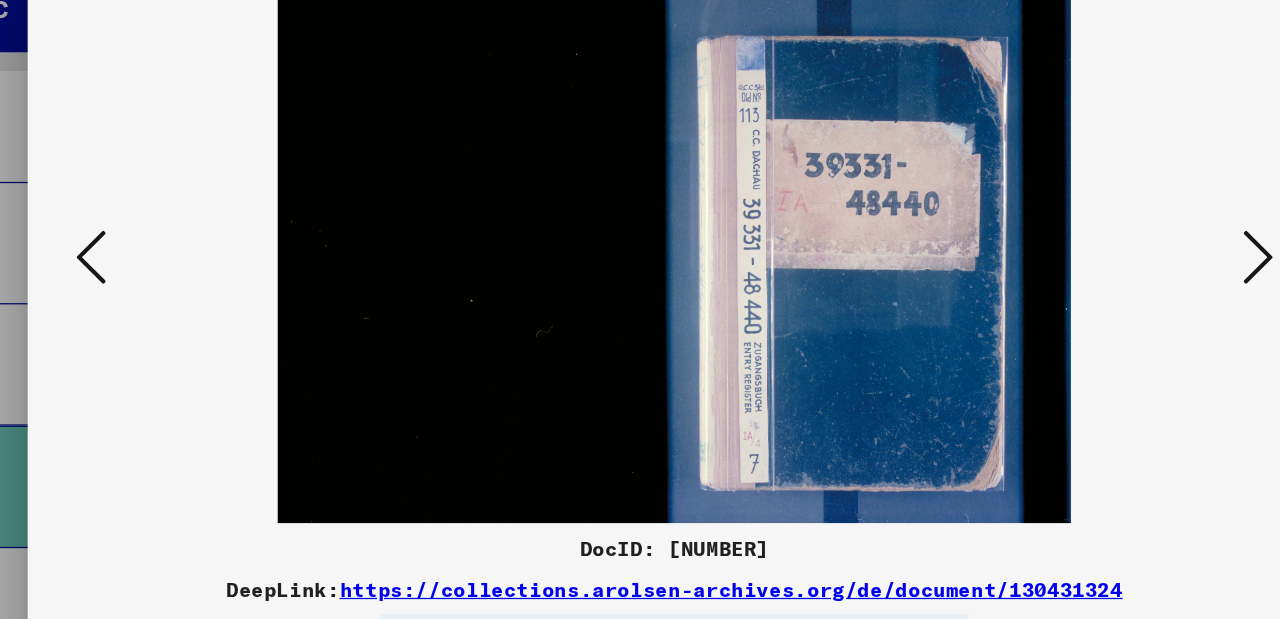 click at bounding box center (178, 258) 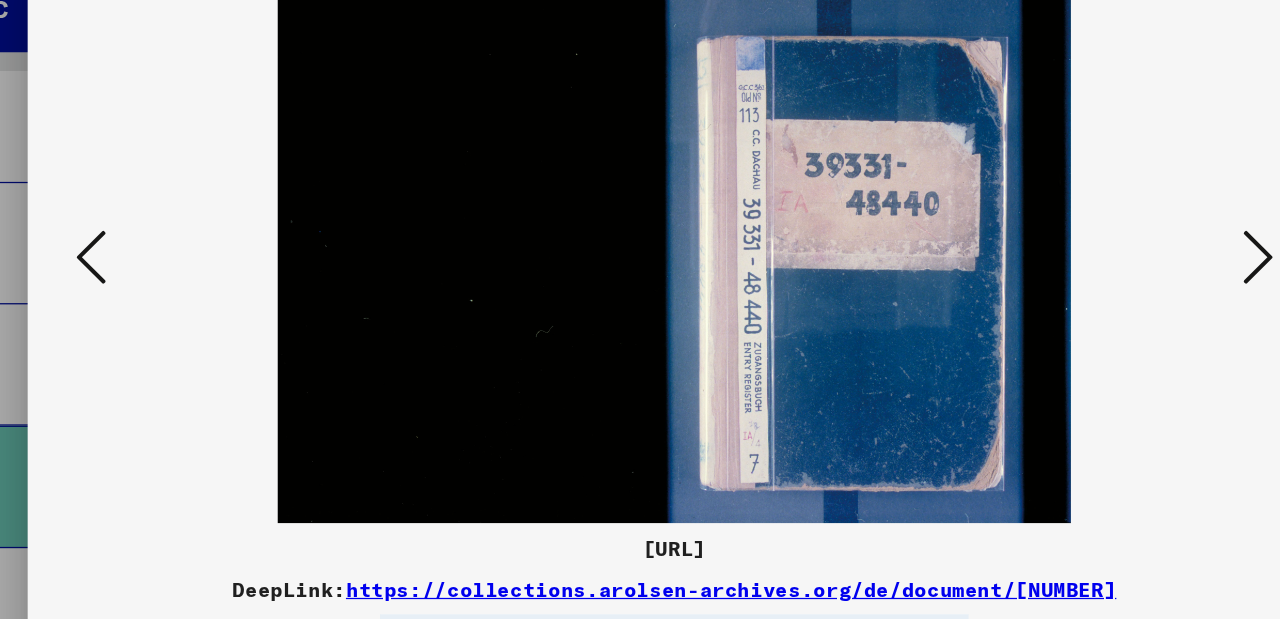 click at bounding box center [178, 258] 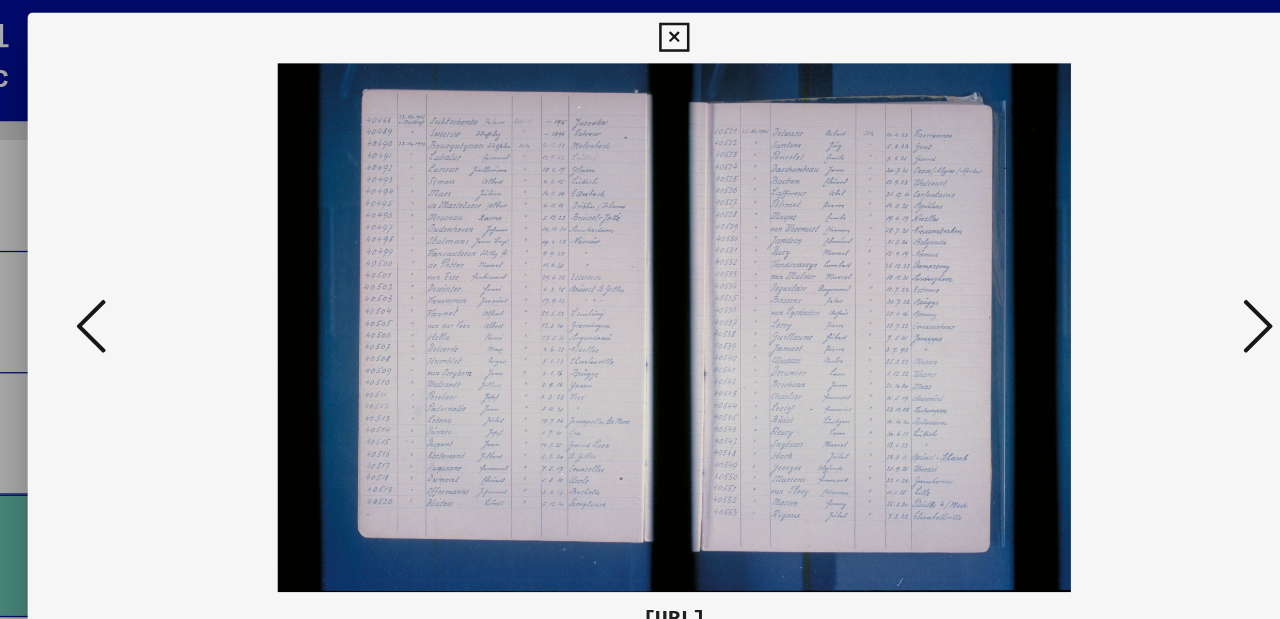 scroll, scrollTop: 0, scrollLeft: 0, axis: both 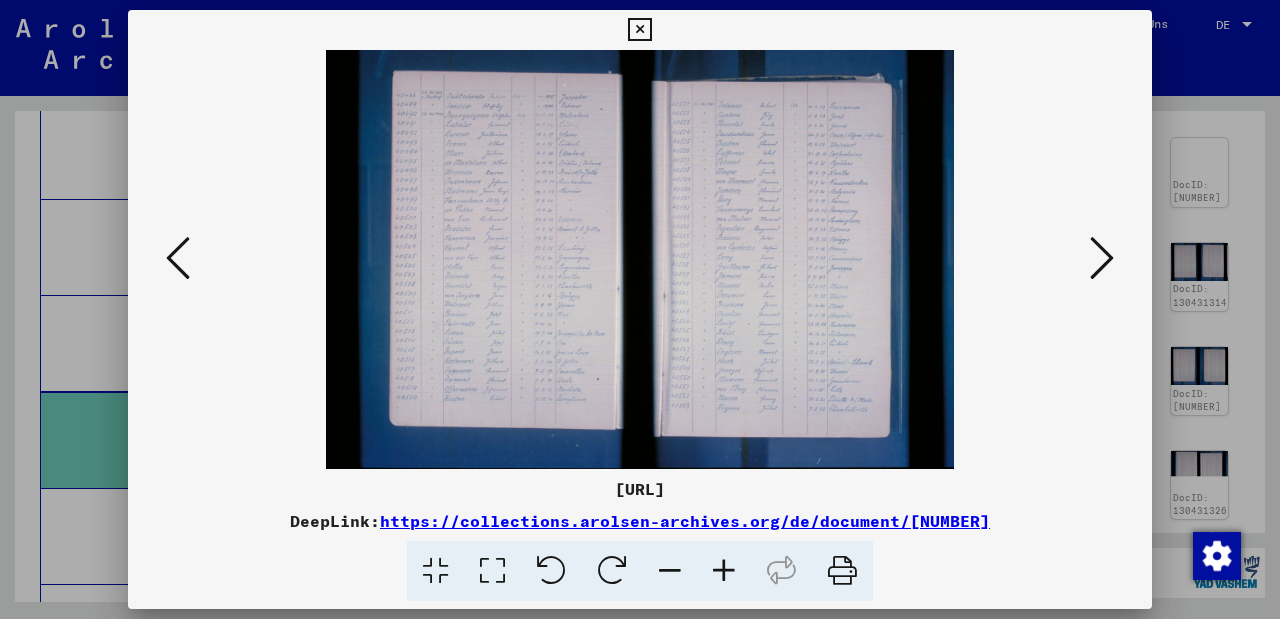 click at bounding box center [639, 30] 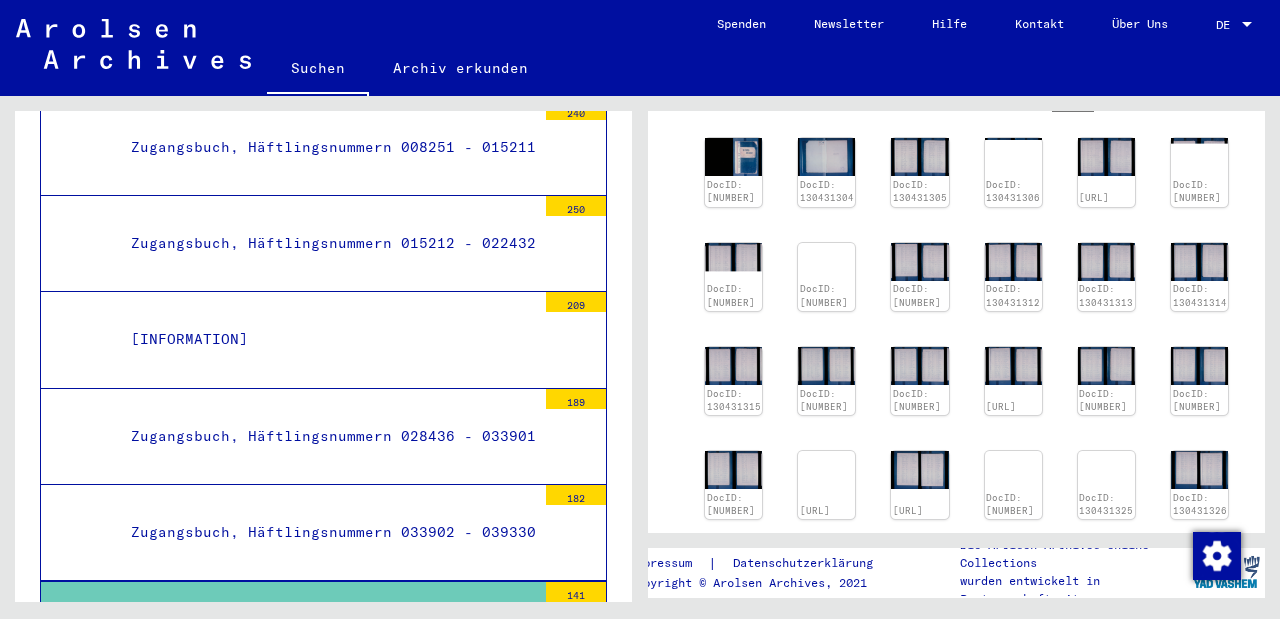 scroll, scrollTop: 1674, scrollLeft: 0, axis: vertical 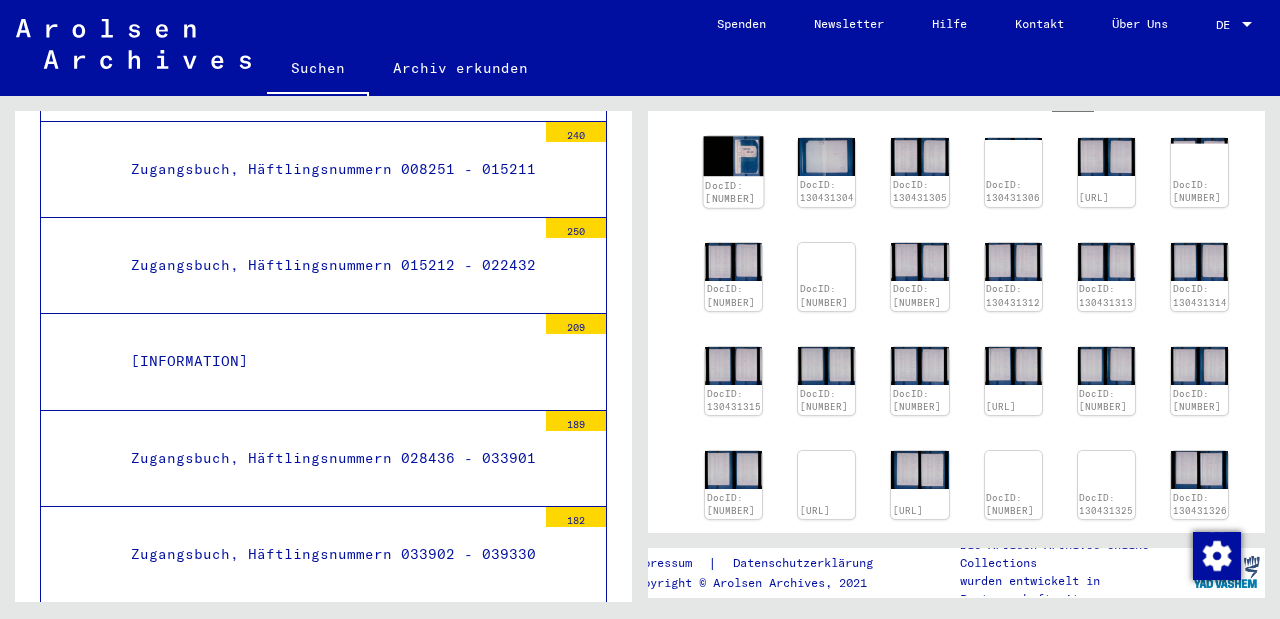click at bounding box center (734, 157) 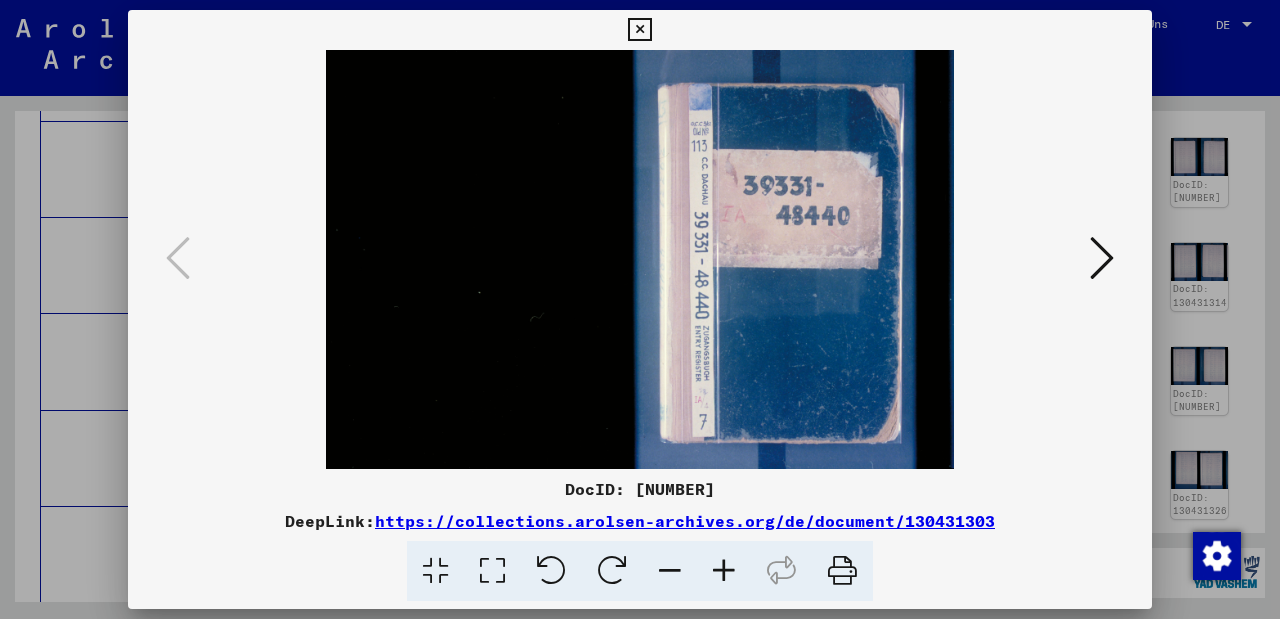 scroll, scrollTop: 0, scrollLeft: 0, axis: both 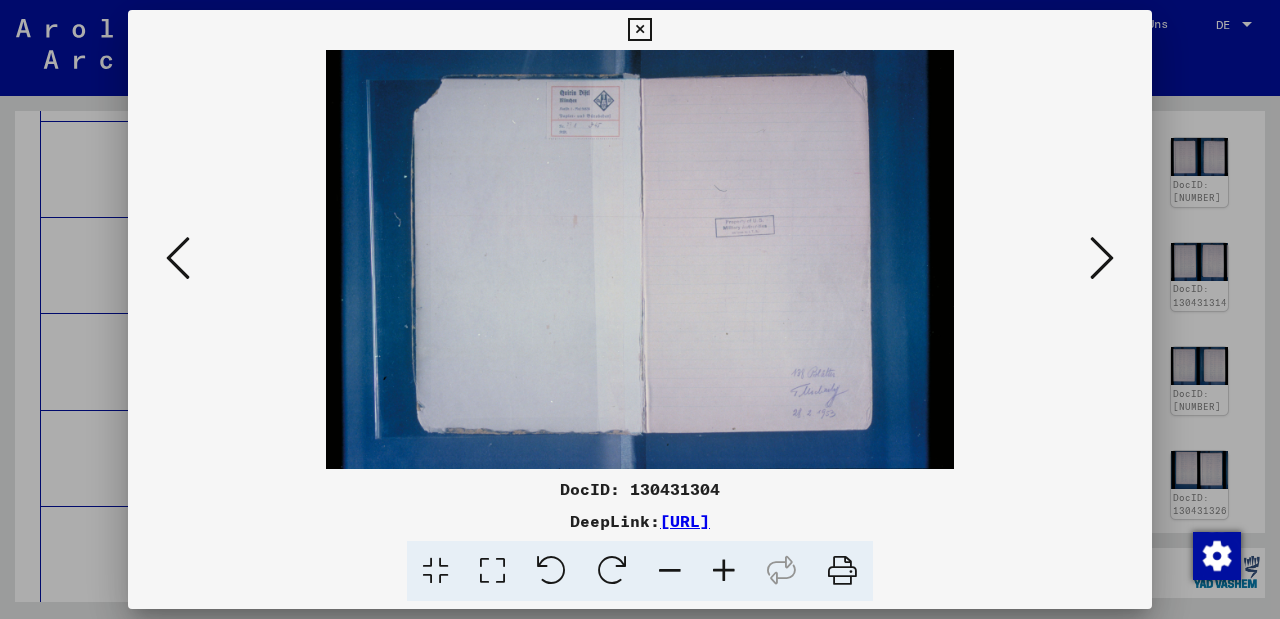 click at bounding box center (1102, 258) 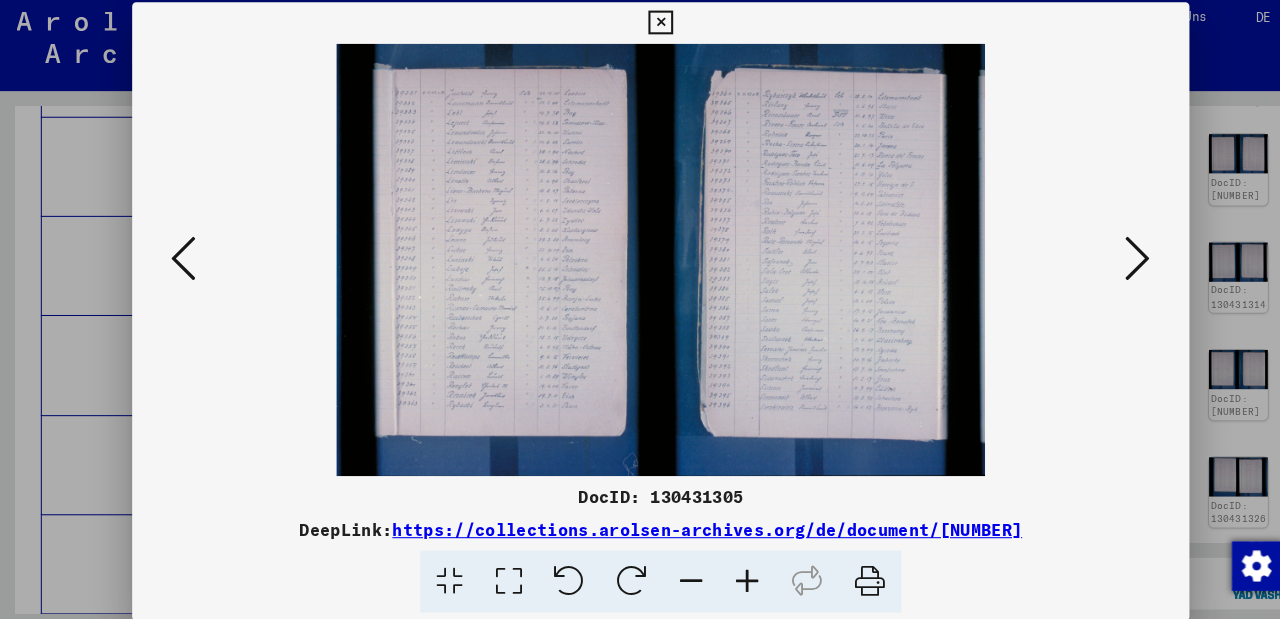 click at bounding box center [1102, 258] 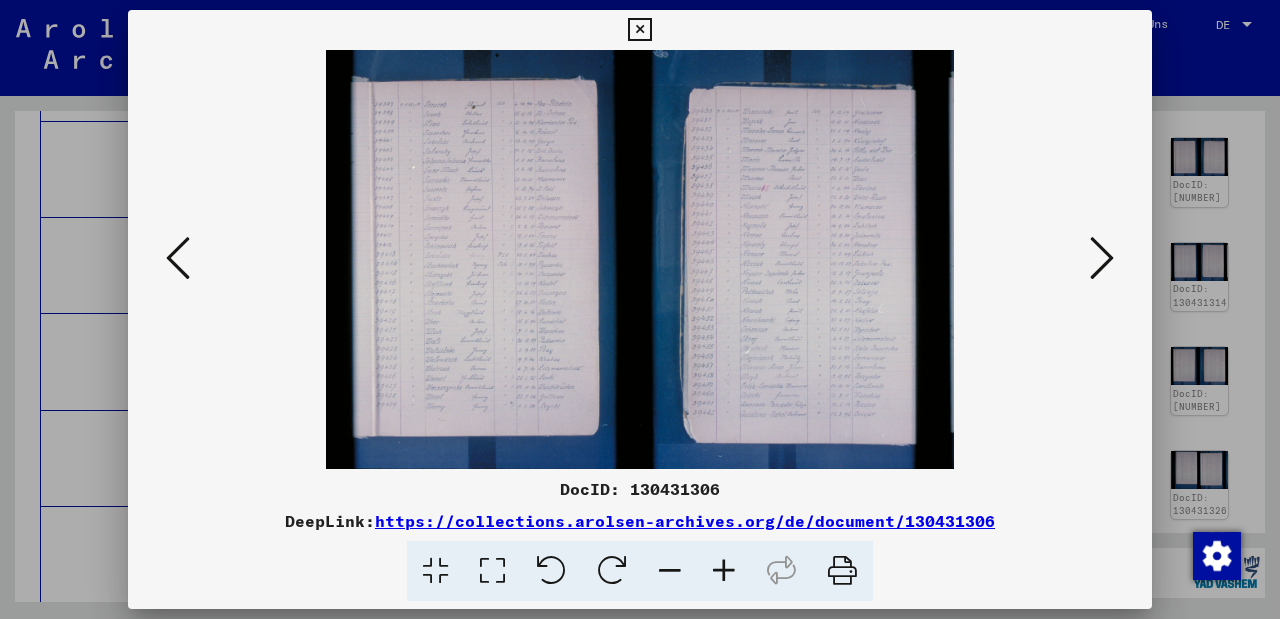 click at bounding box center (639, 30) 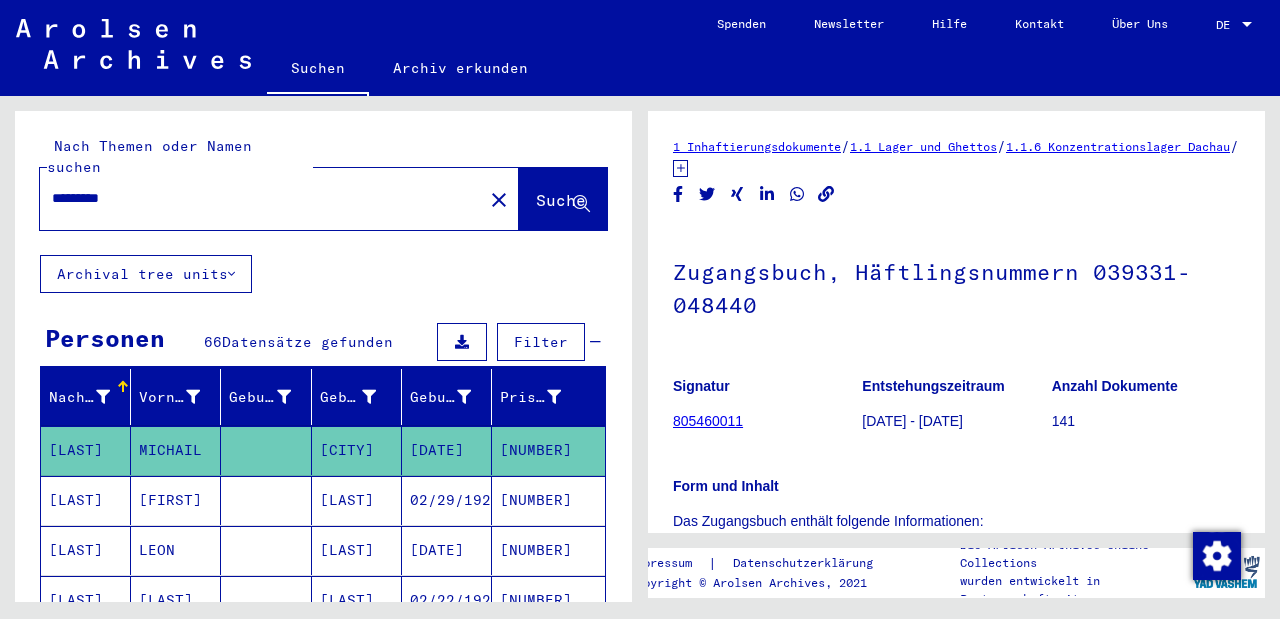 scroll, scrollTop: 0, scrollLeft: 0, axis: both 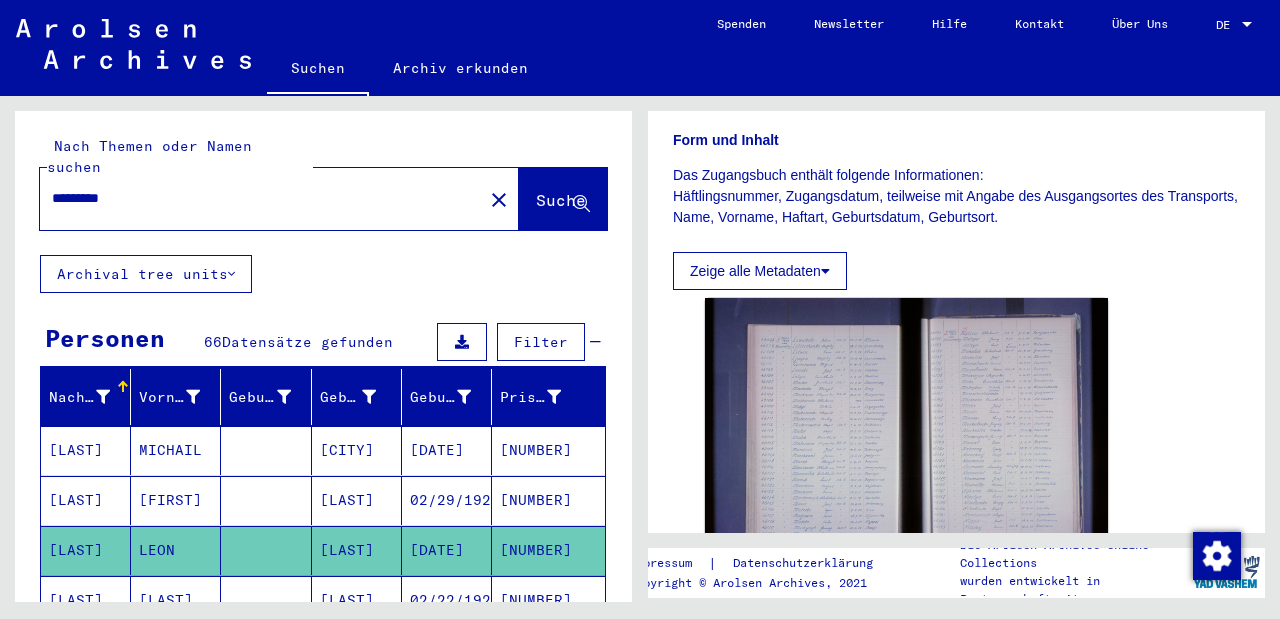 click on "Zeige alle Metadaten" at bounding box center [760, 271] 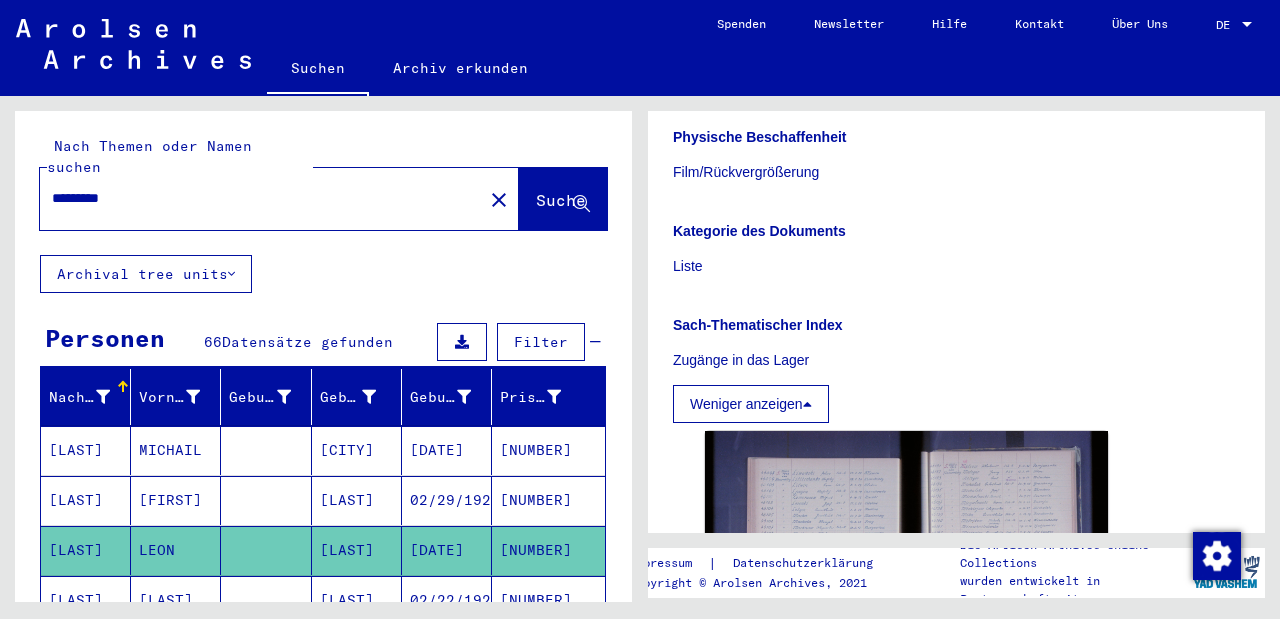 scroll, scrollTop: 813, scrollLeft: 0, axis: vertical 